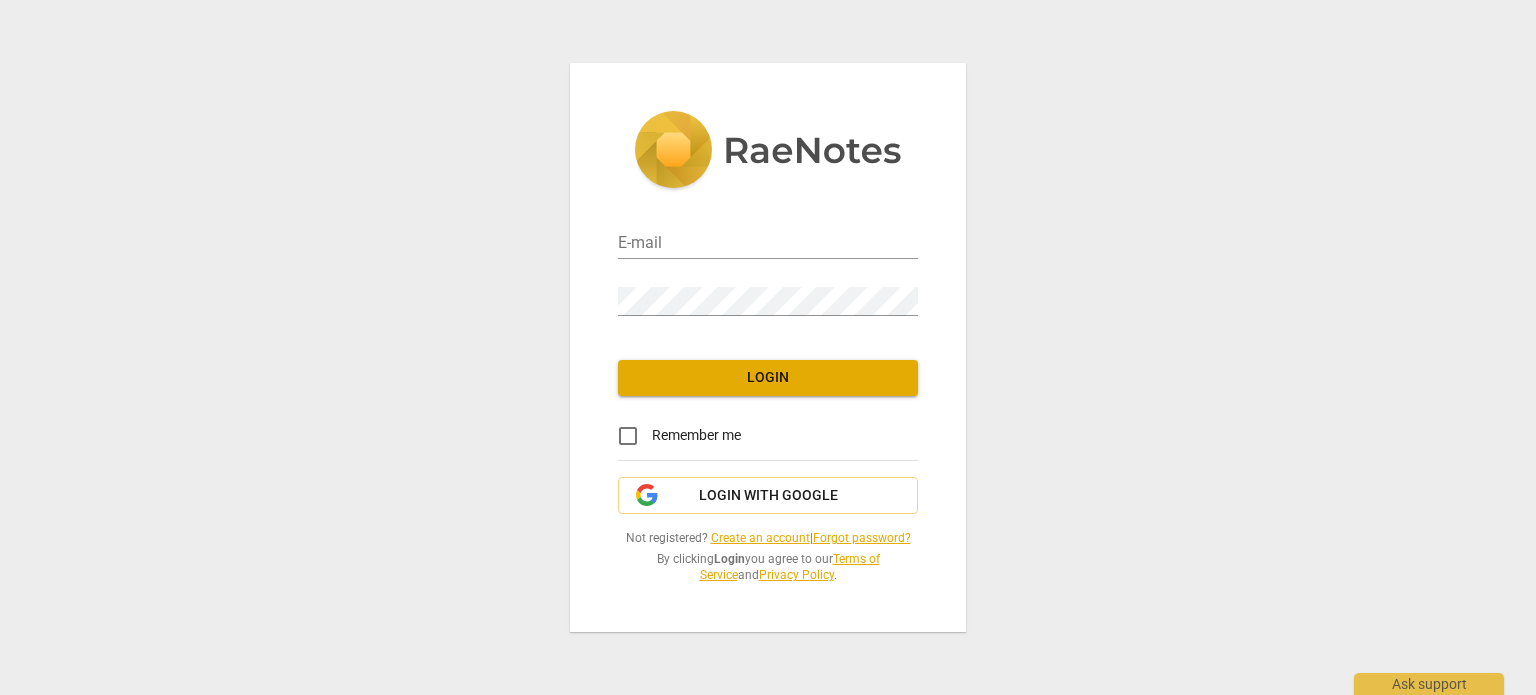 scroll, scrollTop: 0, scrollLeft: 0, axis: both 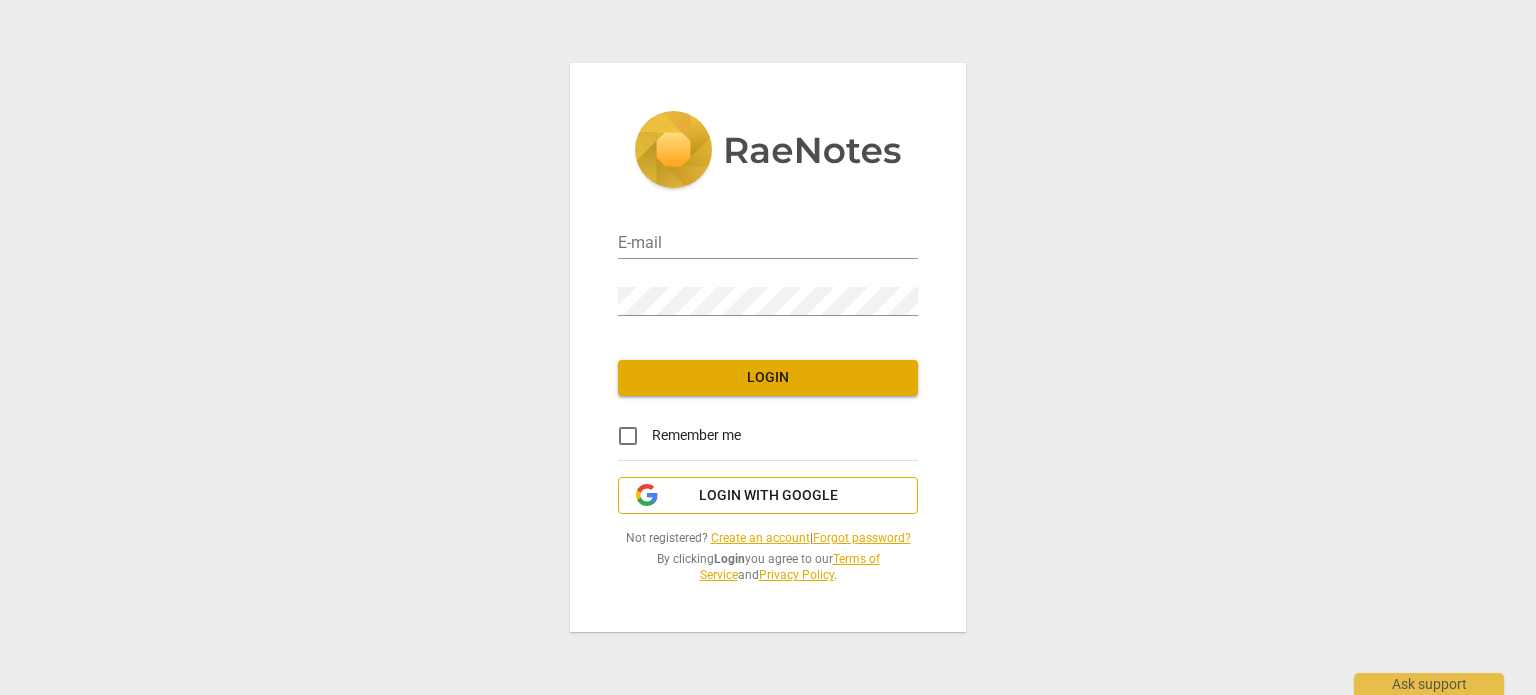 click on "Login with Google" at bounding box center [768, 496] 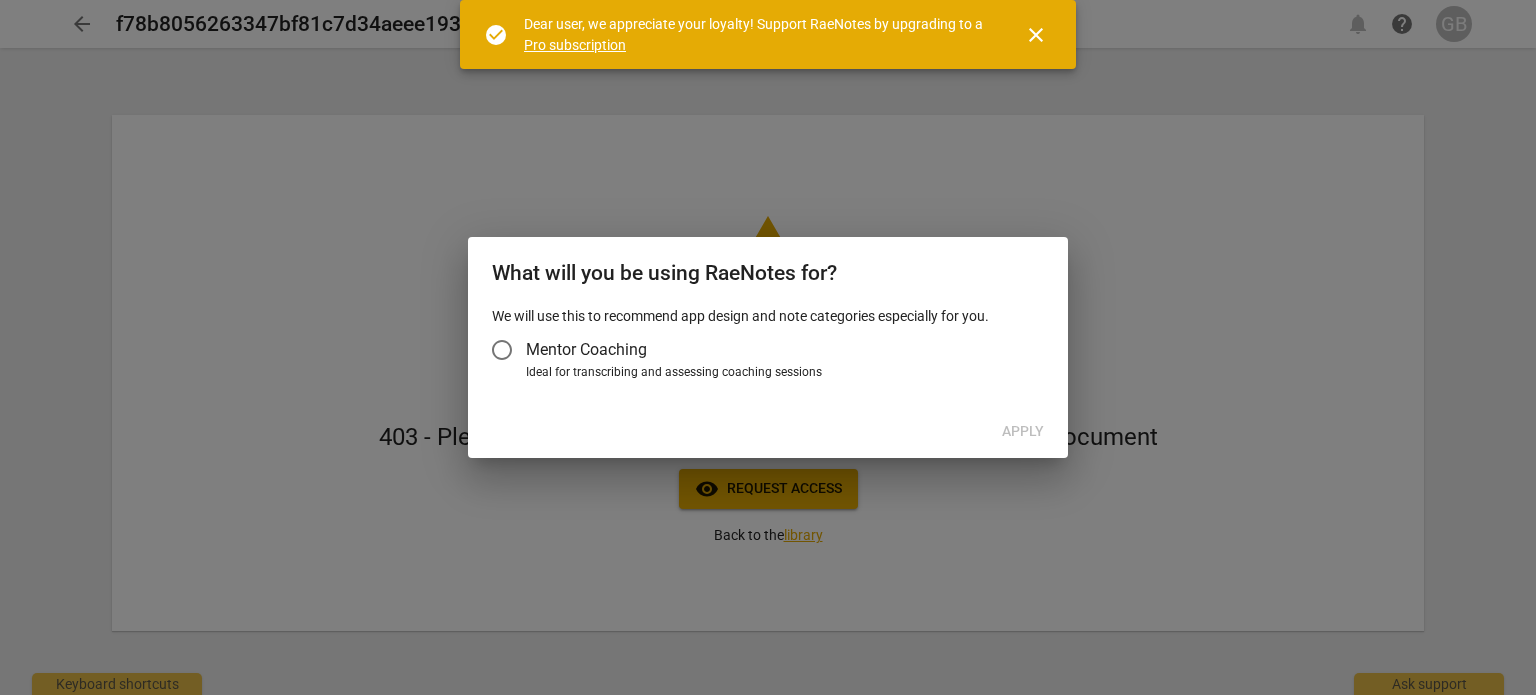 scroll, scrollTop: 0, scrollLeft: 0, axis: both 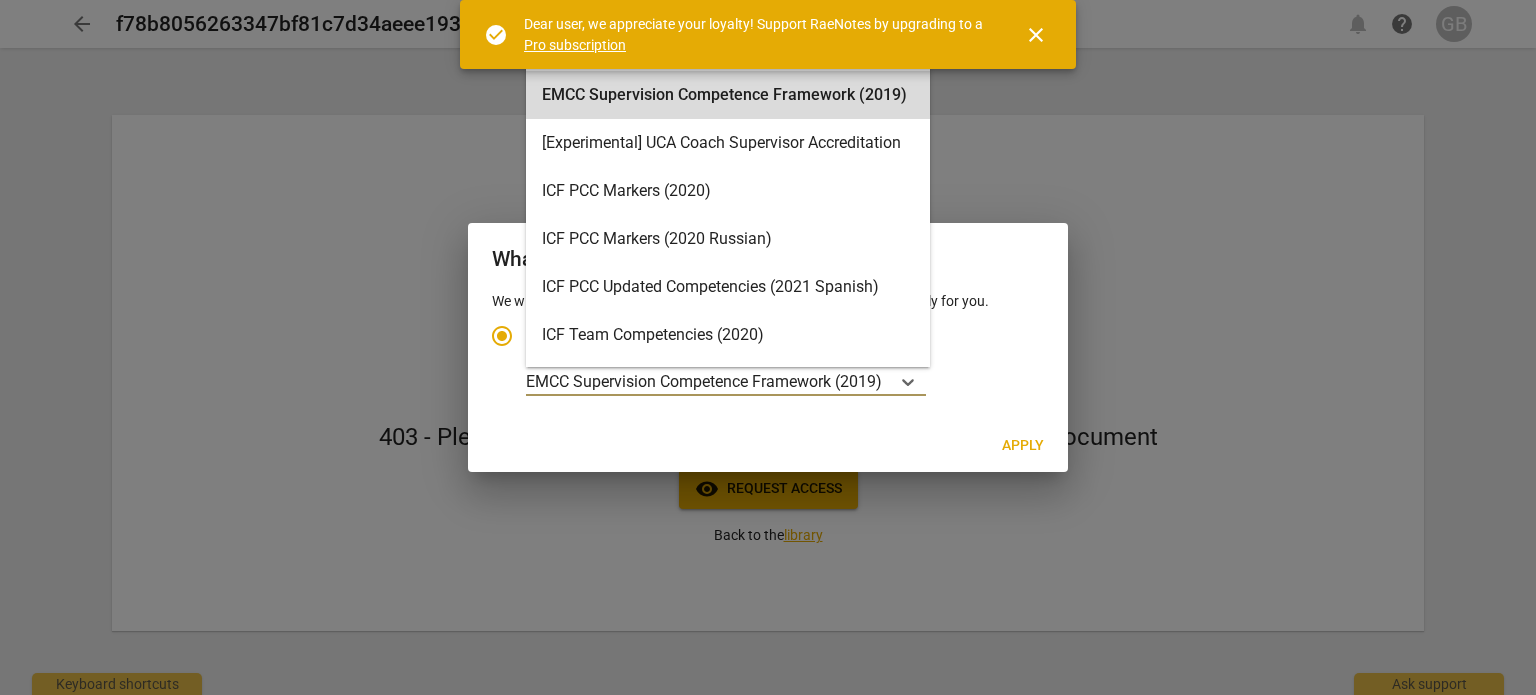 click on "EMCC Supervision Competence Framework (2019)" at bounding box center (704, 381) 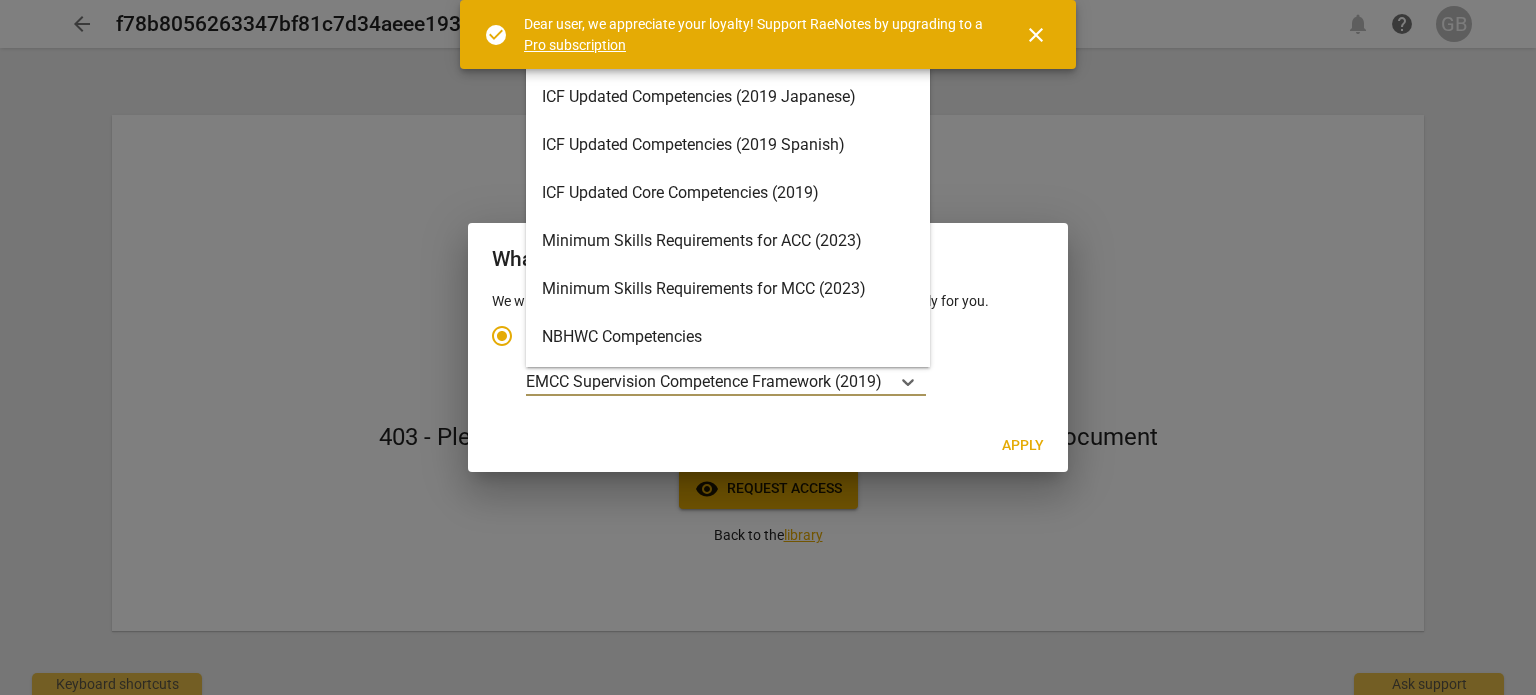 scroll, scrollTop: 356, scrollLeft: 0, axis: vertical 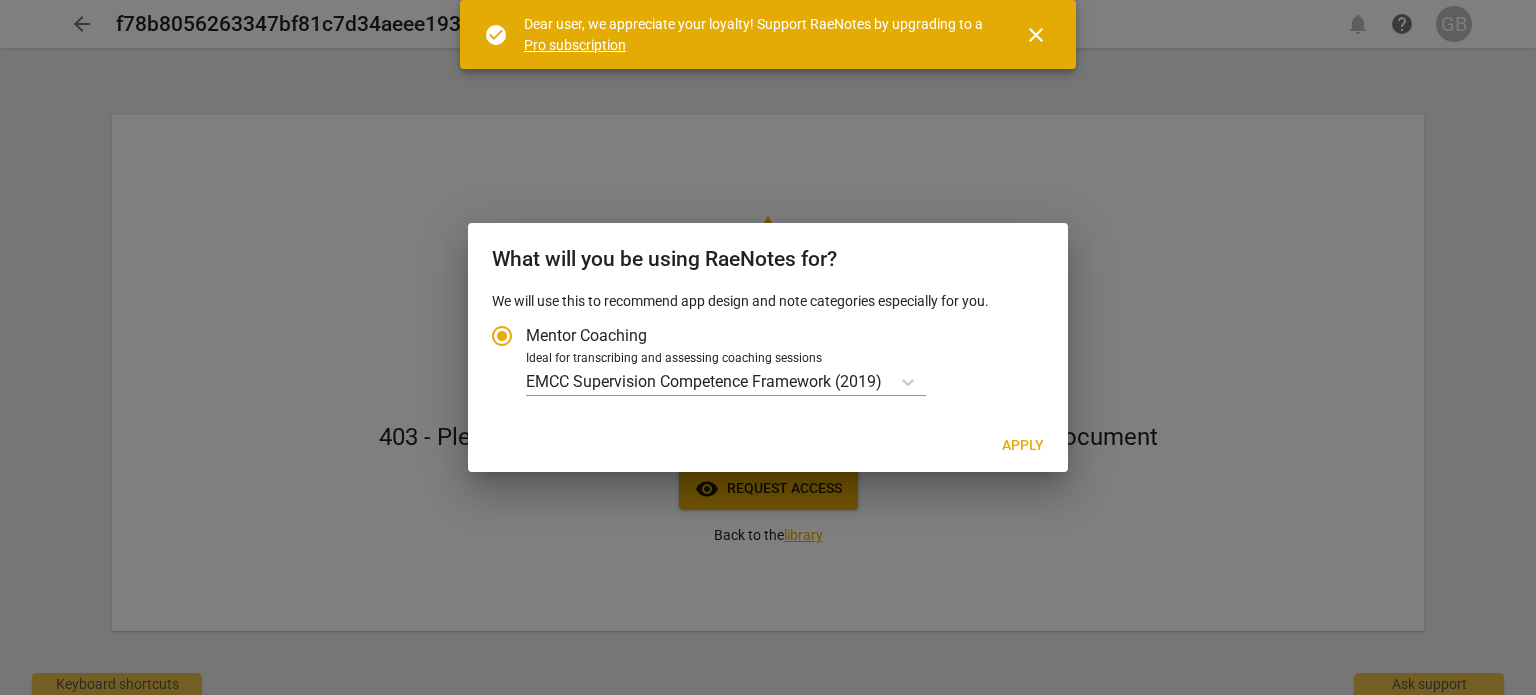click on "Mentor Coaching" at bounding box center [758, 336] 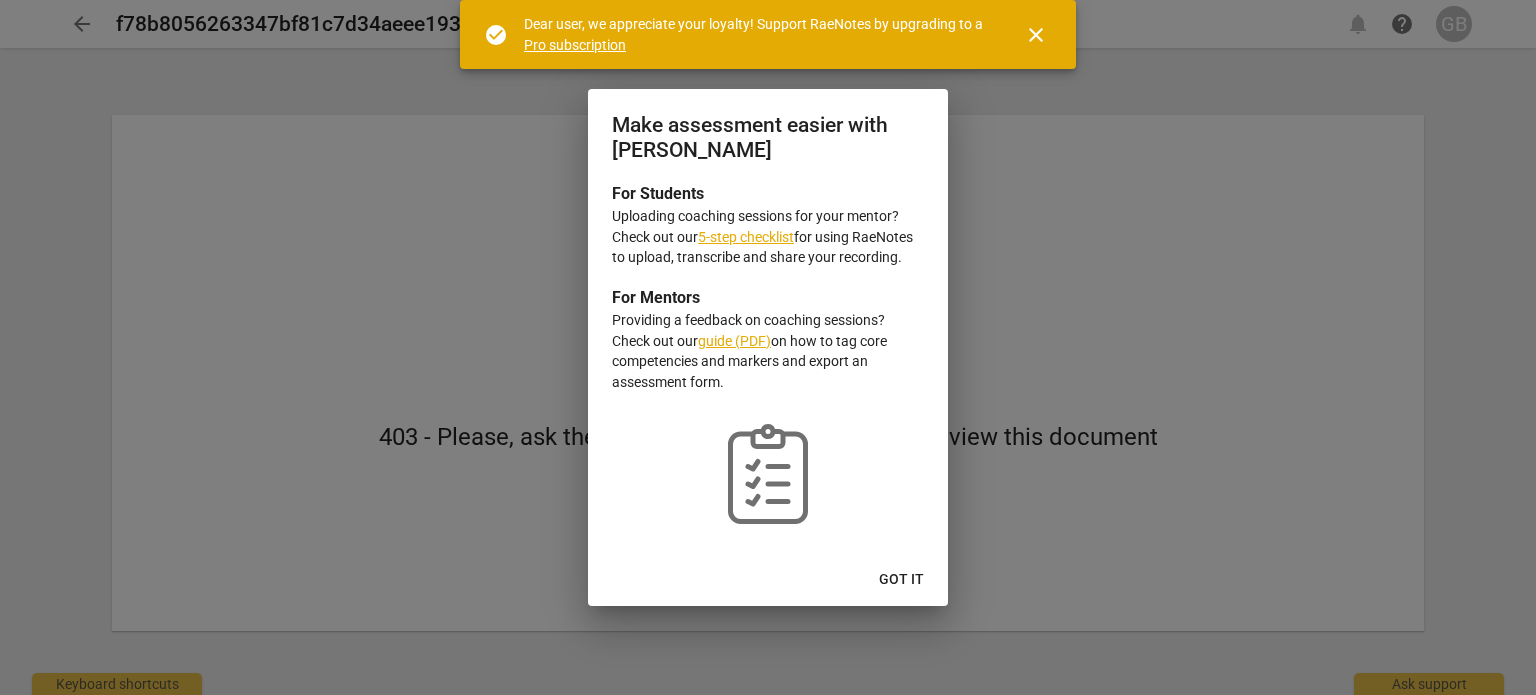 click at bounding box center [768, 347] 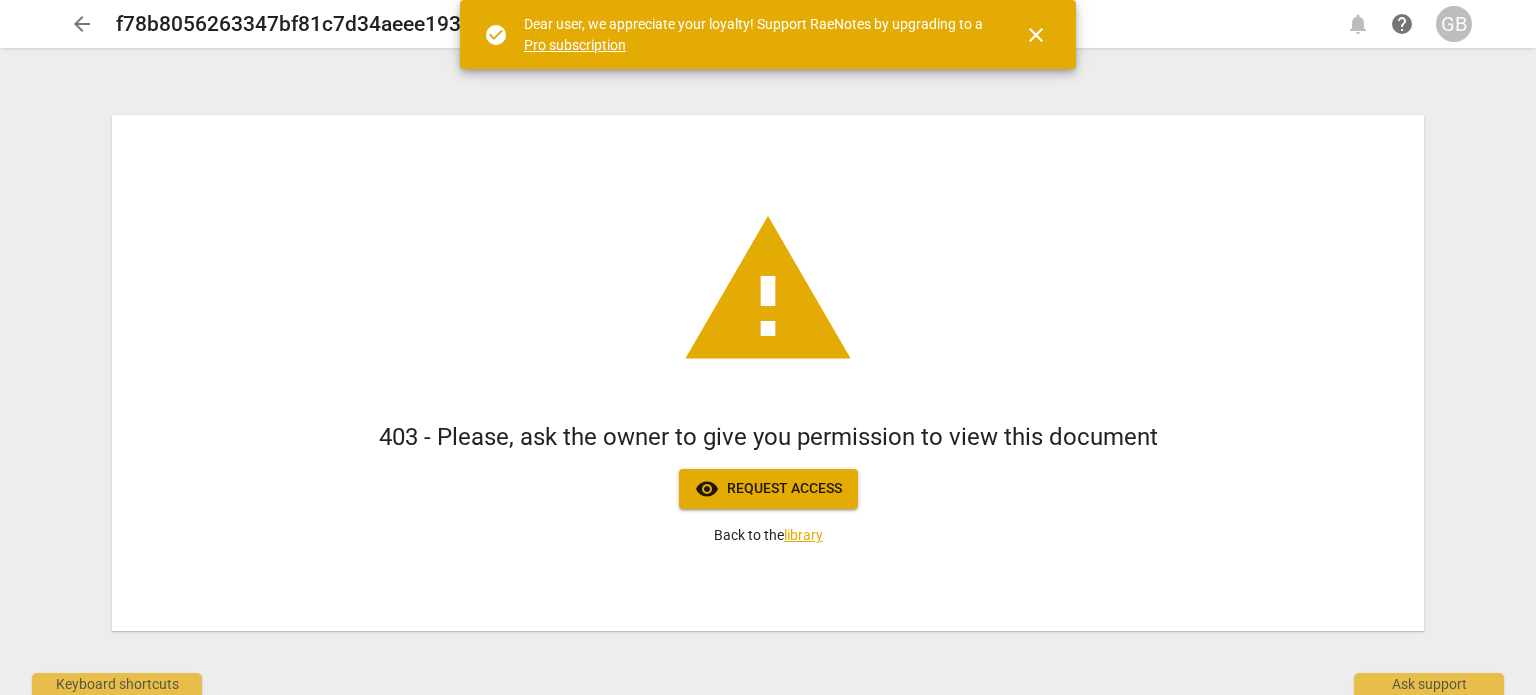 scroll, scrollTop: 0, scrollLeft: 0, axis: both 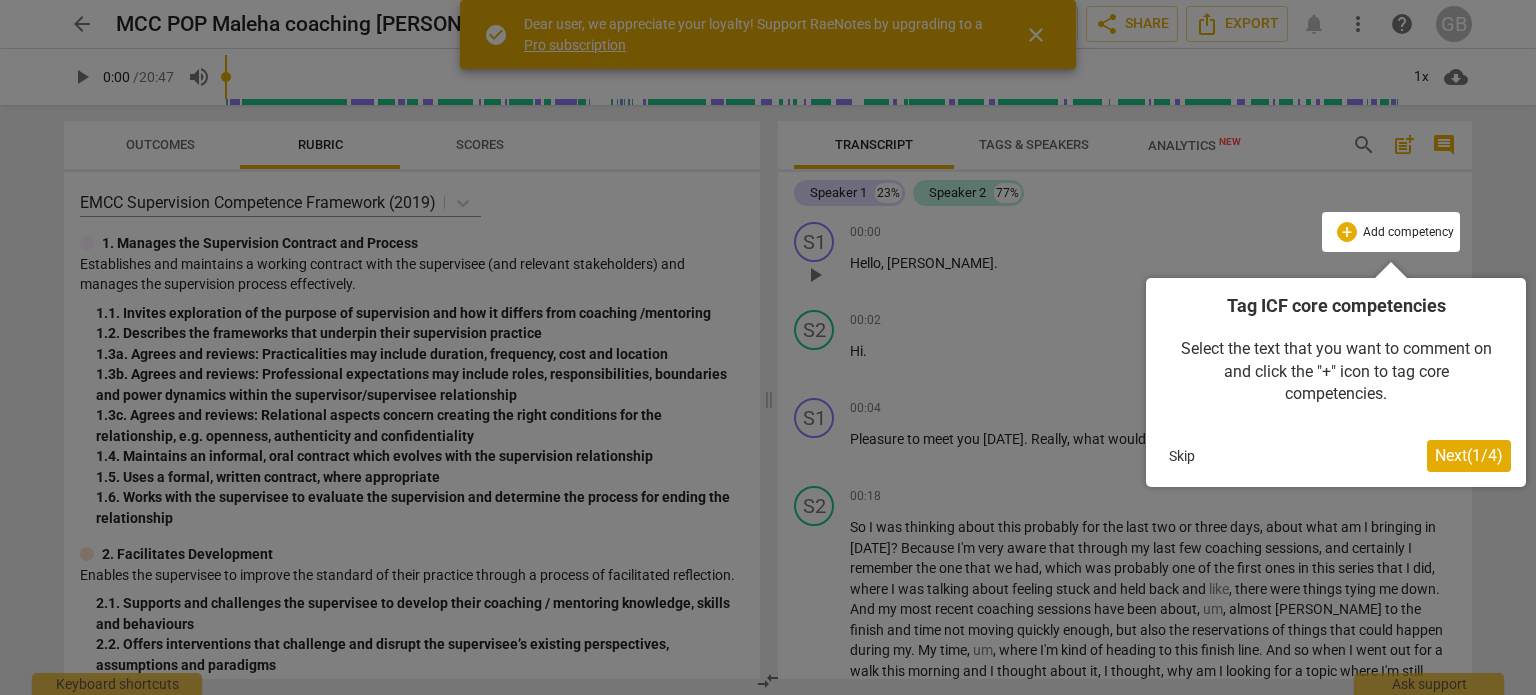 click at bounding box center [768, 347] 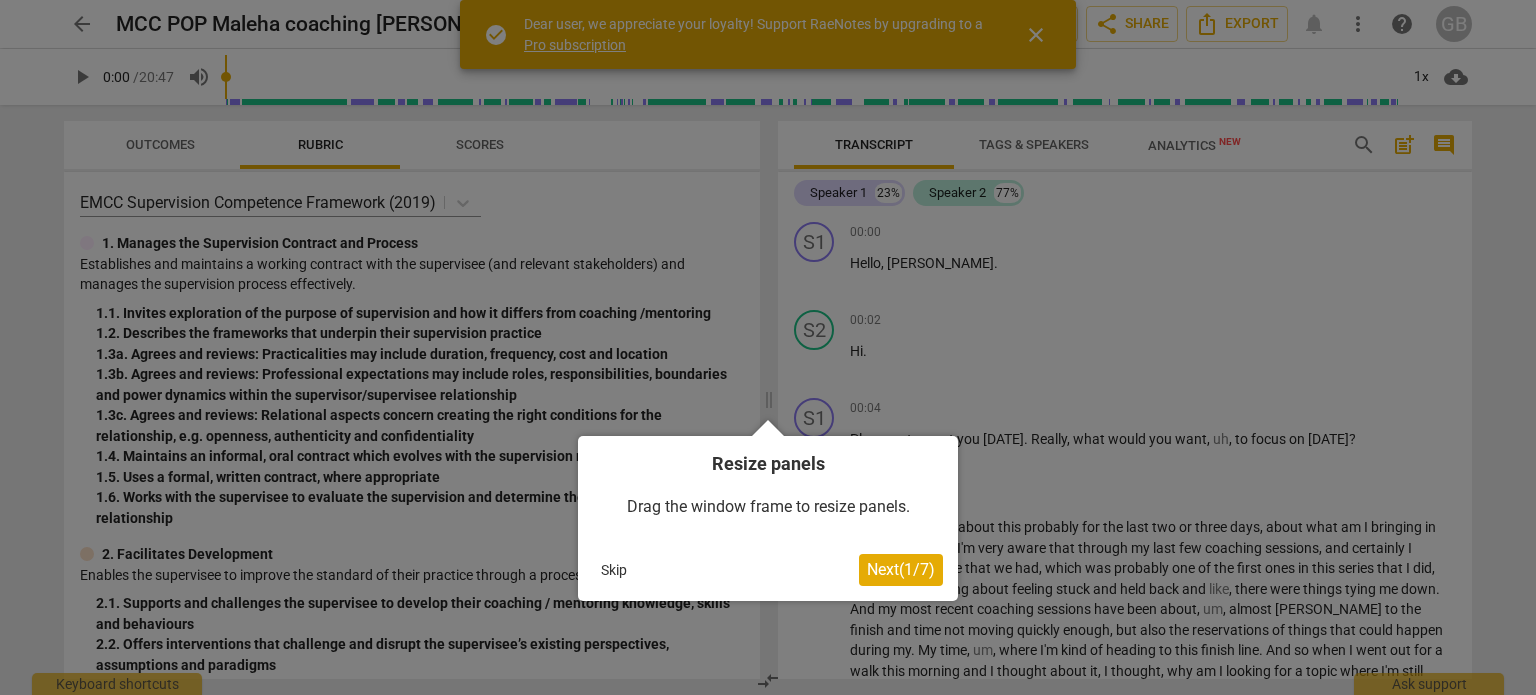 click on "Skip" at bounding box center (614, 570) 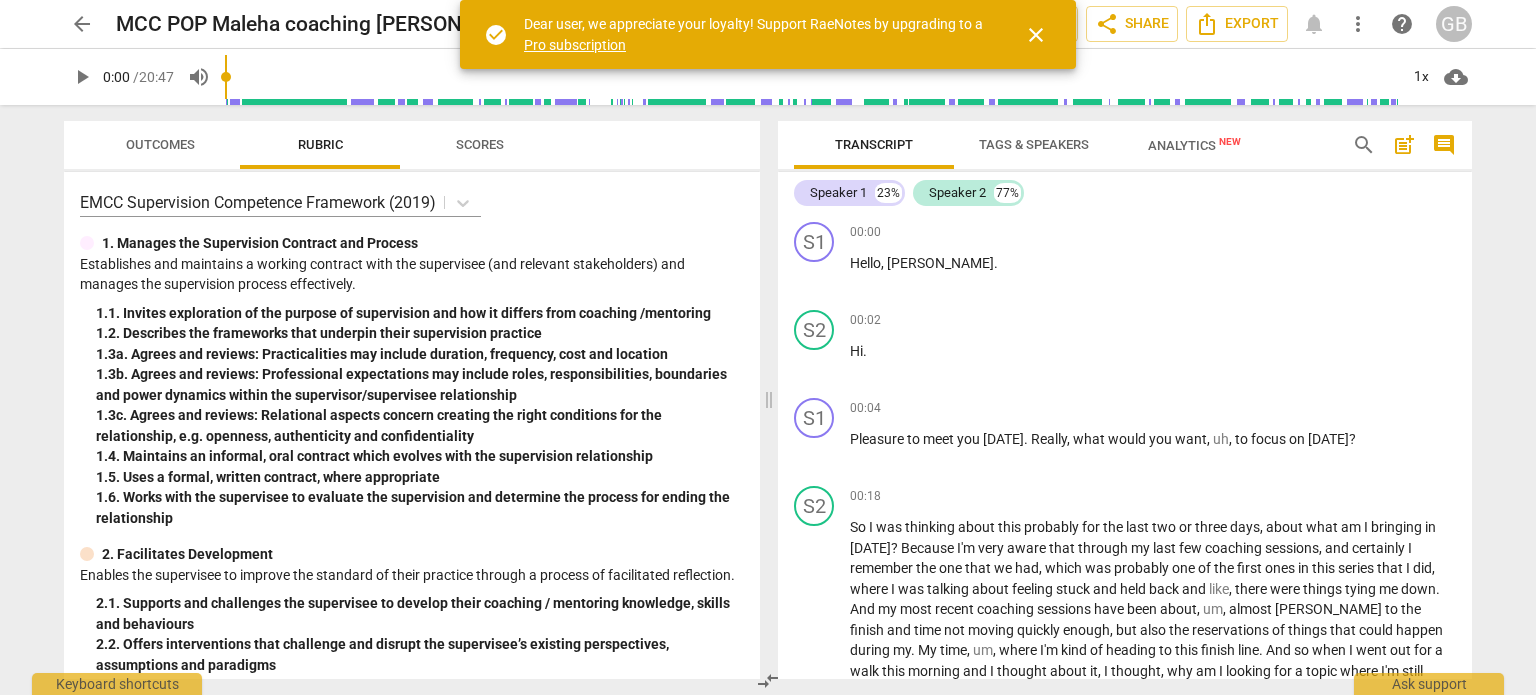 click on "close" at bounding box center [1036, 35] 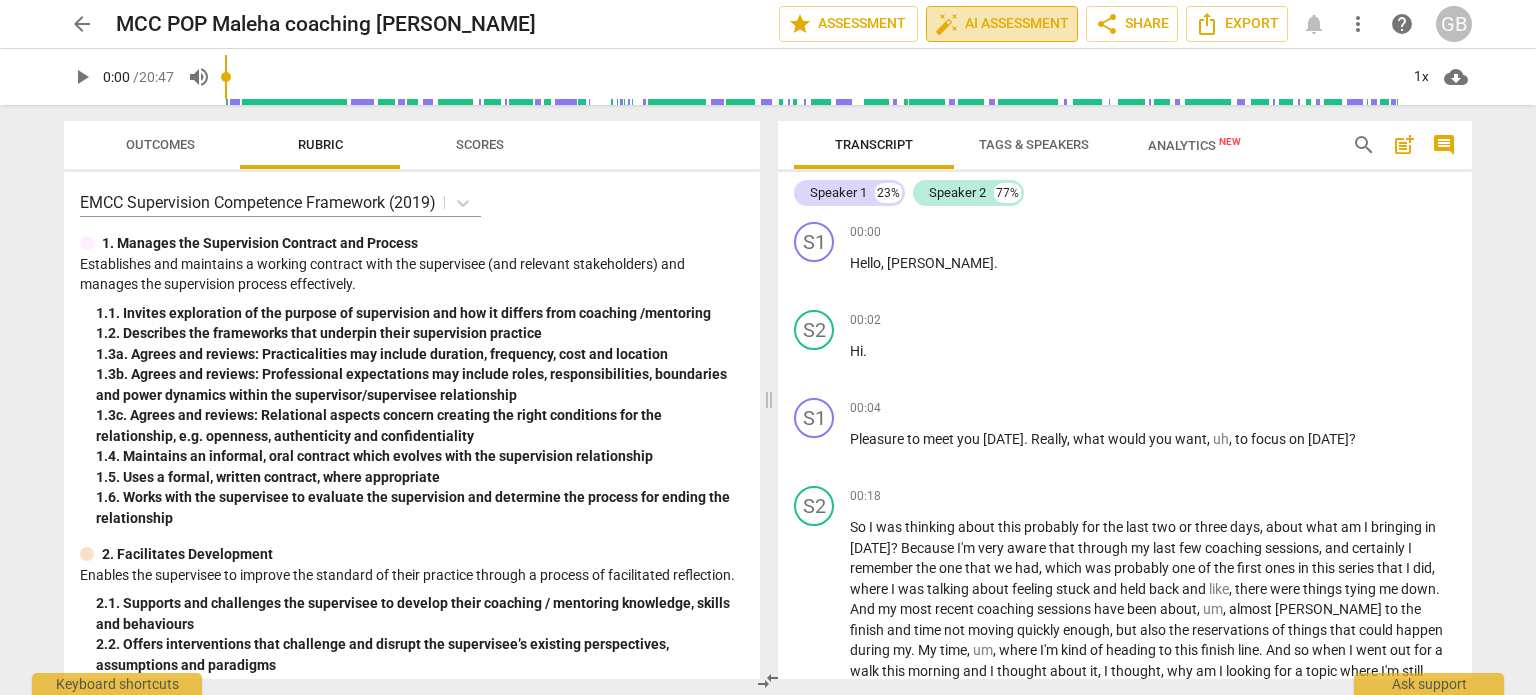 click on "auto_fix_high" at bounding box center [947, 24] 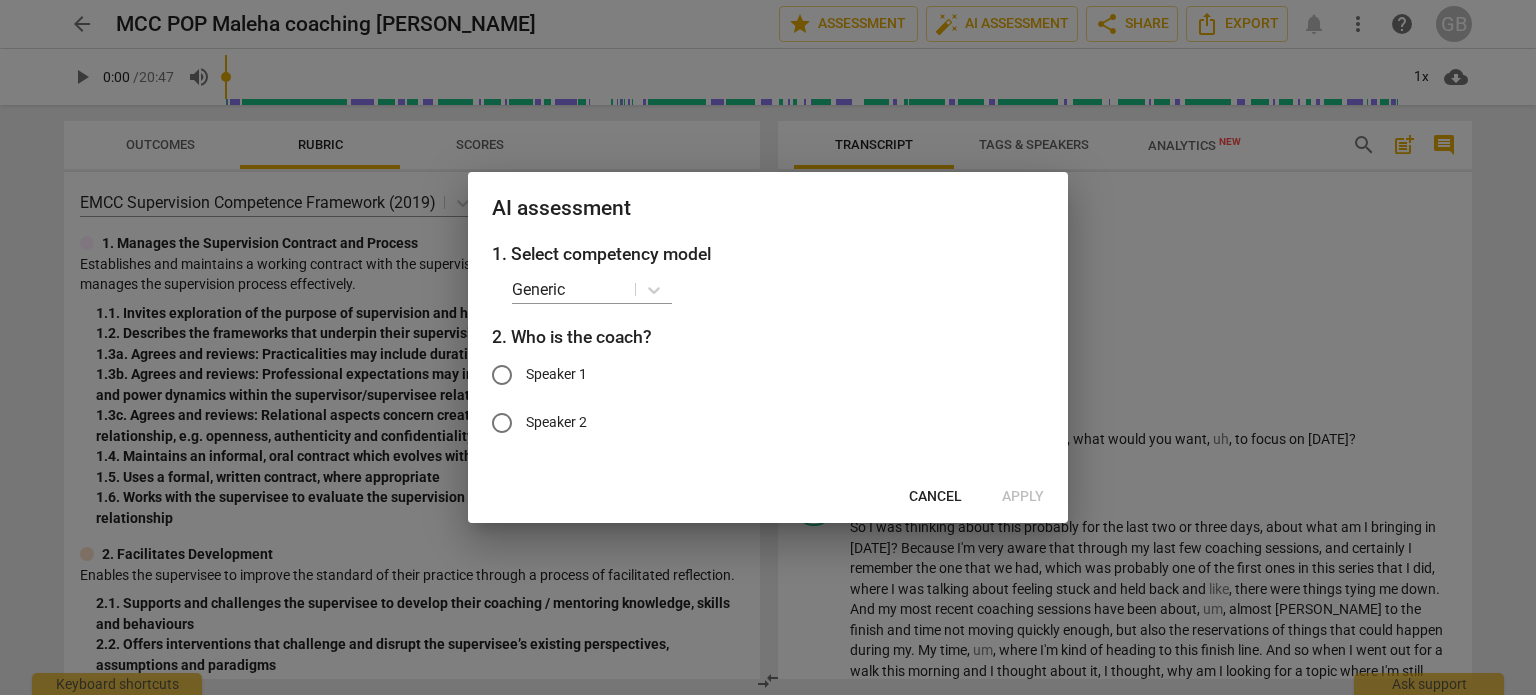 click at bounding box center (768, 347) 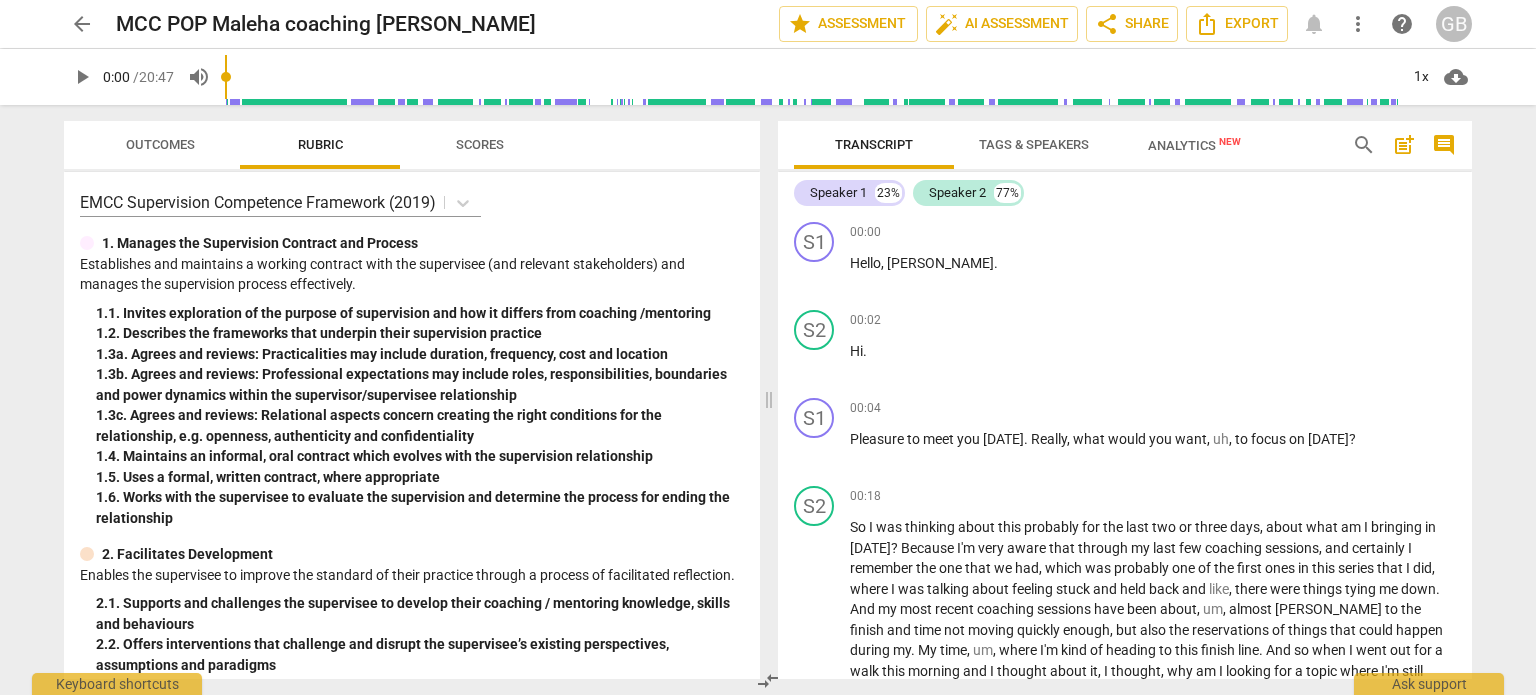 click on "Tags & Speakers" at bounding box center (1034, 144) 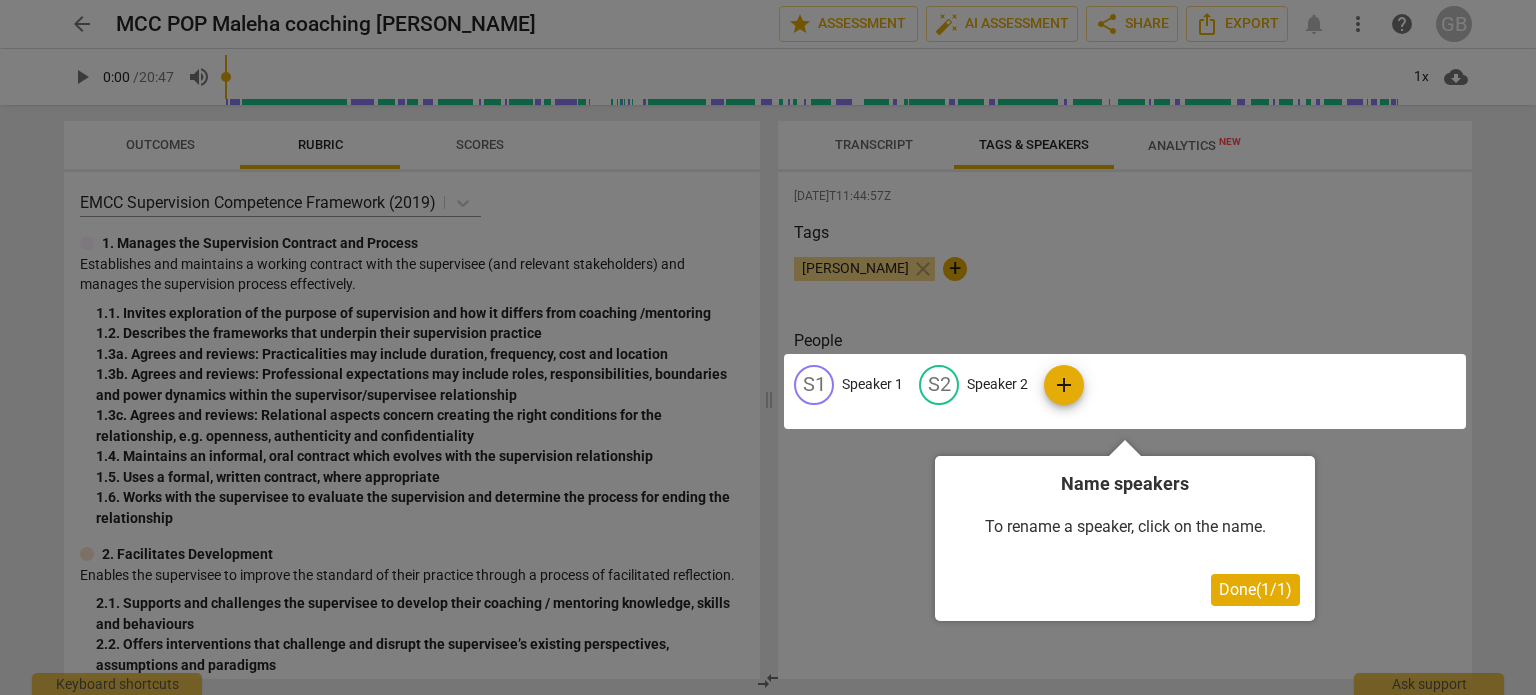 click on "Done  ( 1 / 1 )" at bounding box center [1125, 590] 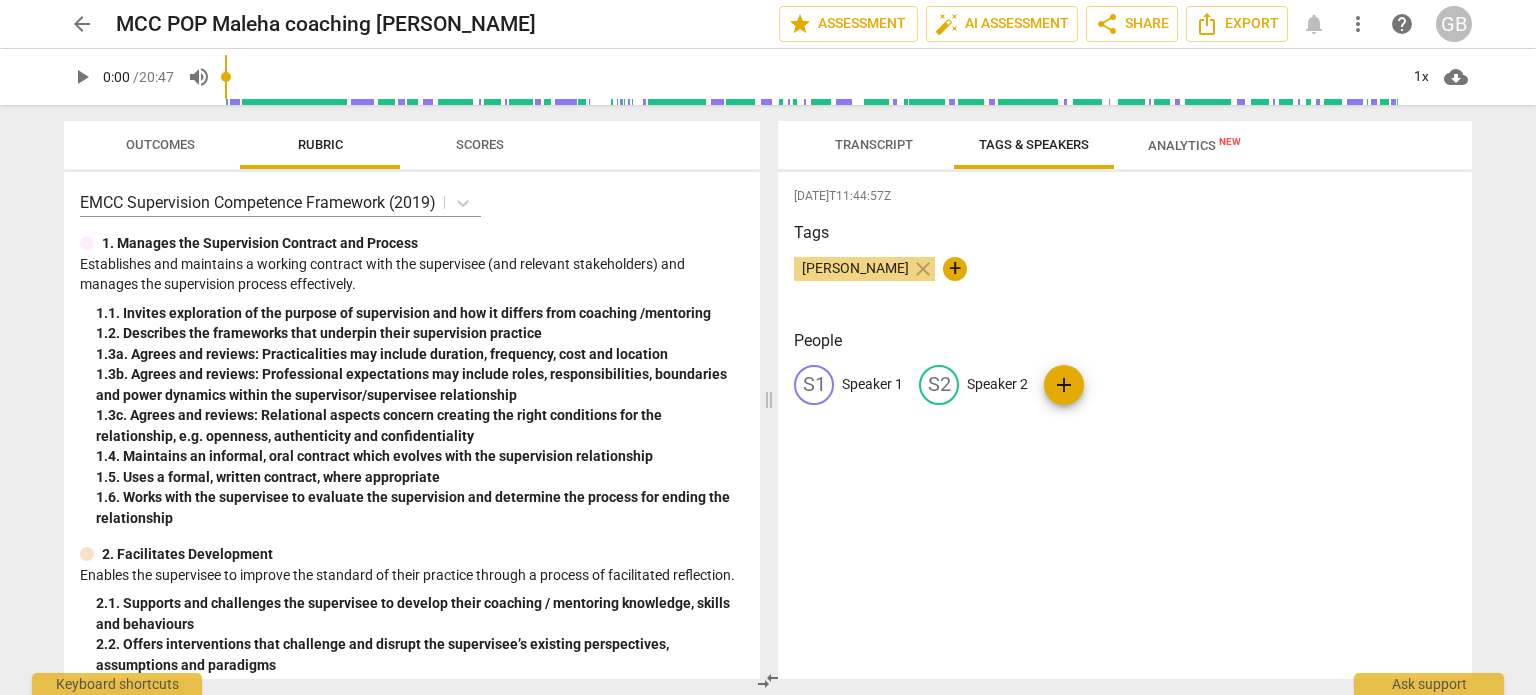 click on "Speaker 1" at bounding box center [872, 384] 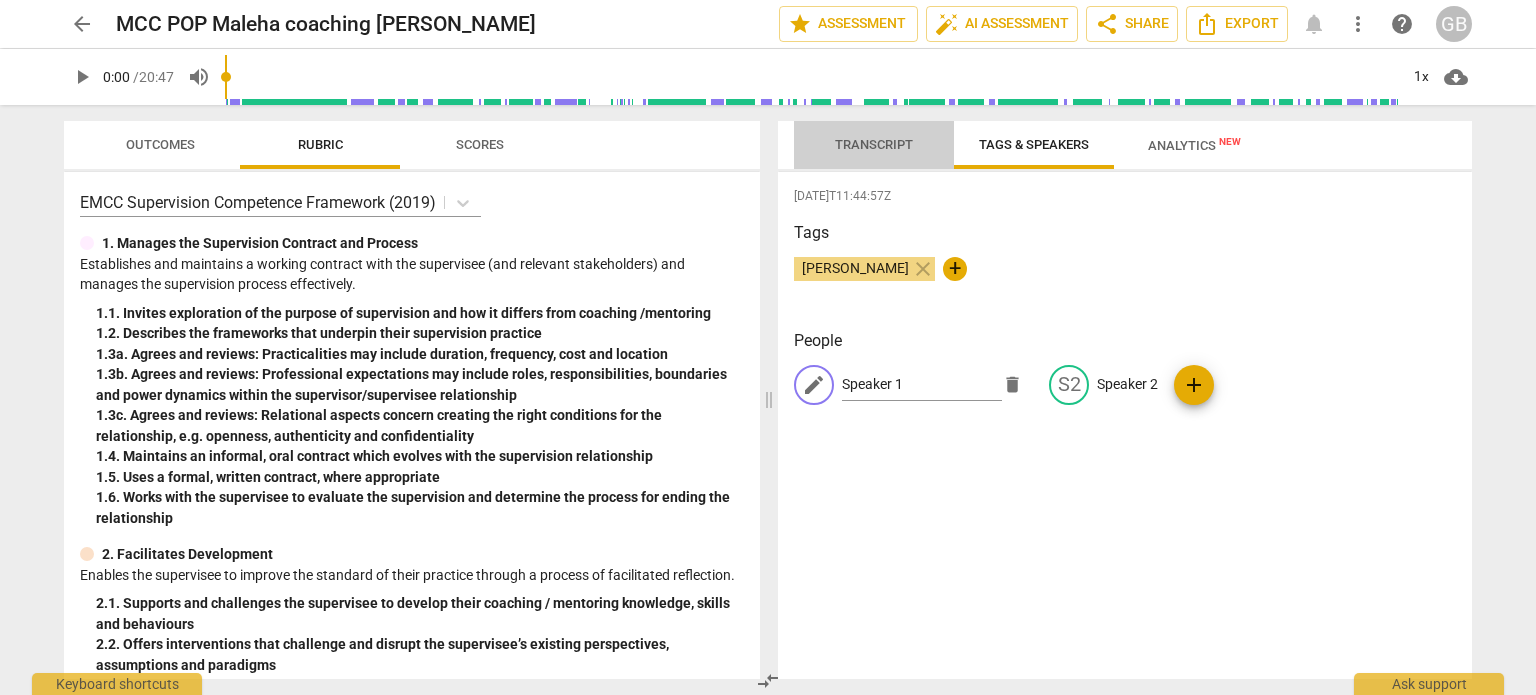 click on "Transcript" at bounding box center [874, 144] 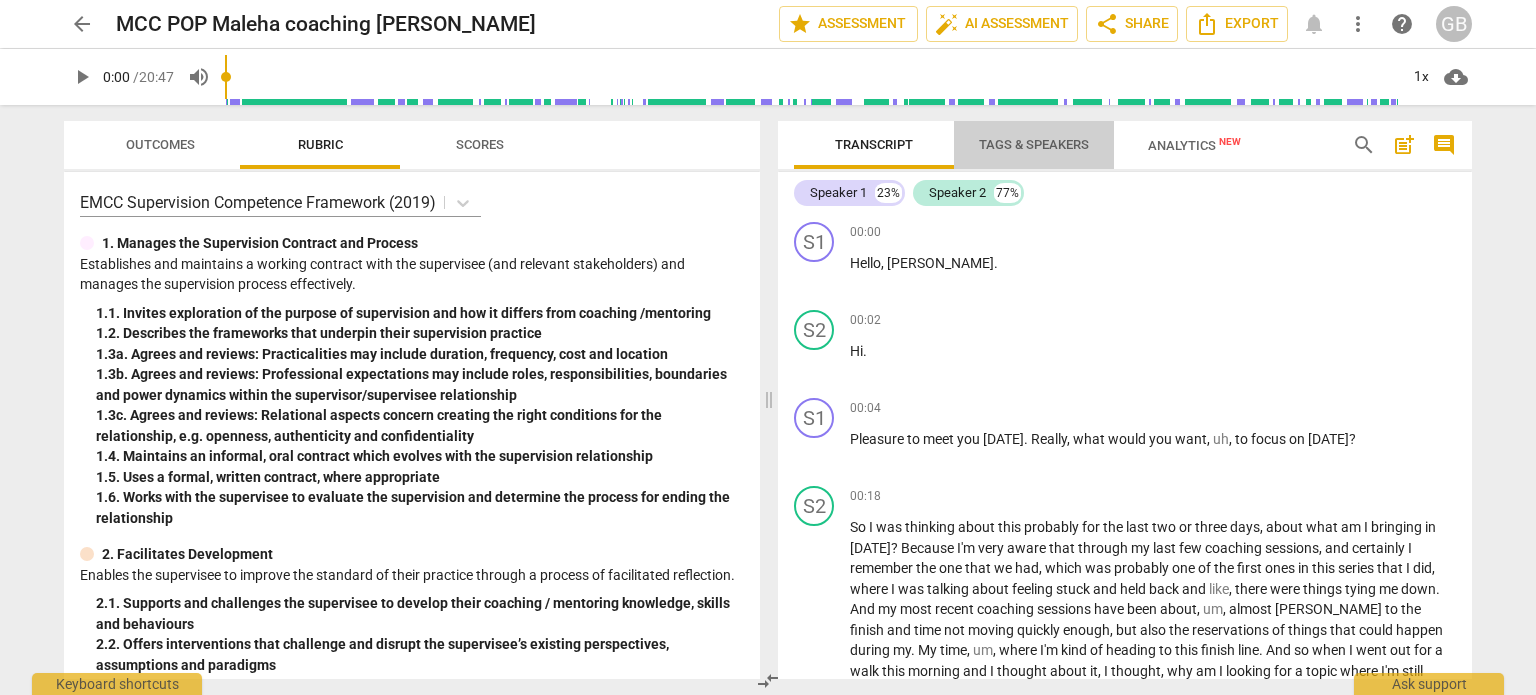 click on "Tags & Speakers" at bounding box center (1034, 144) 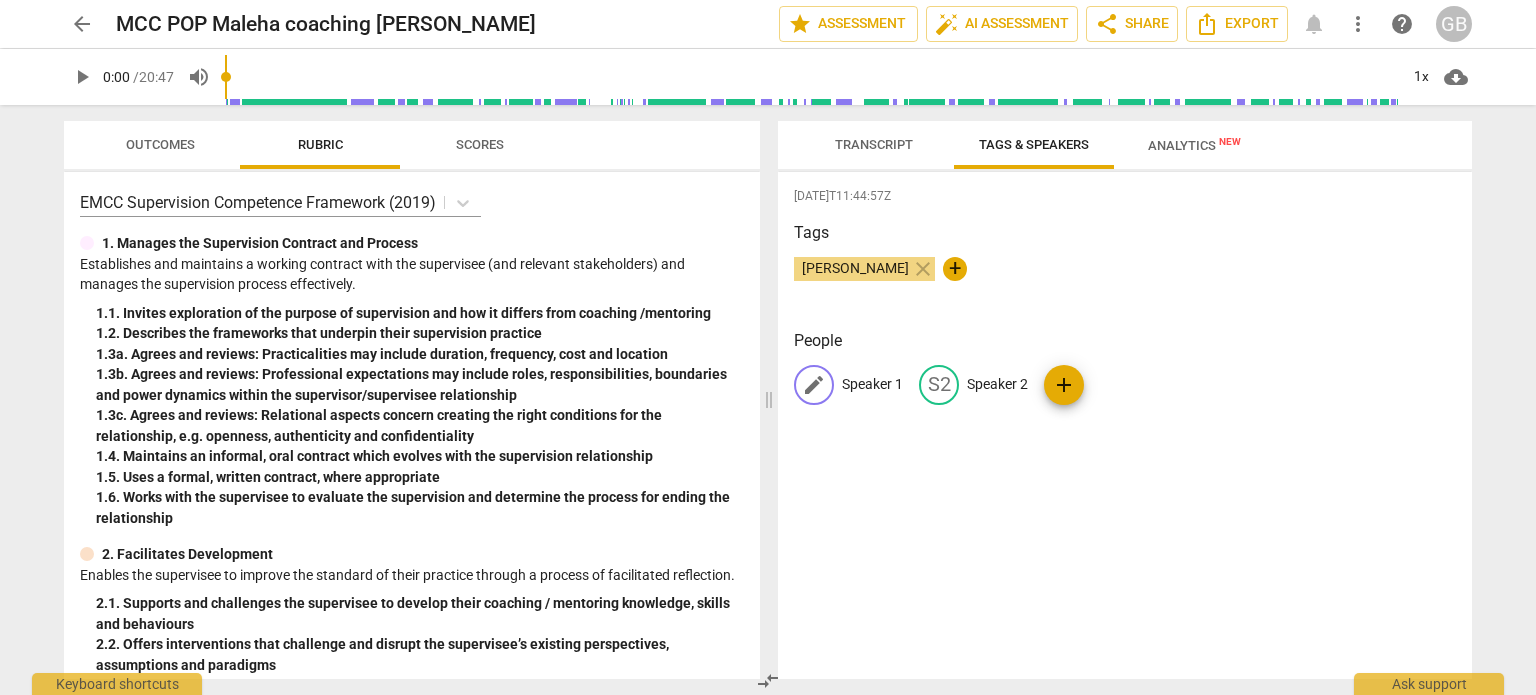click on "Speaker 1" at bounding box center (872, 384) 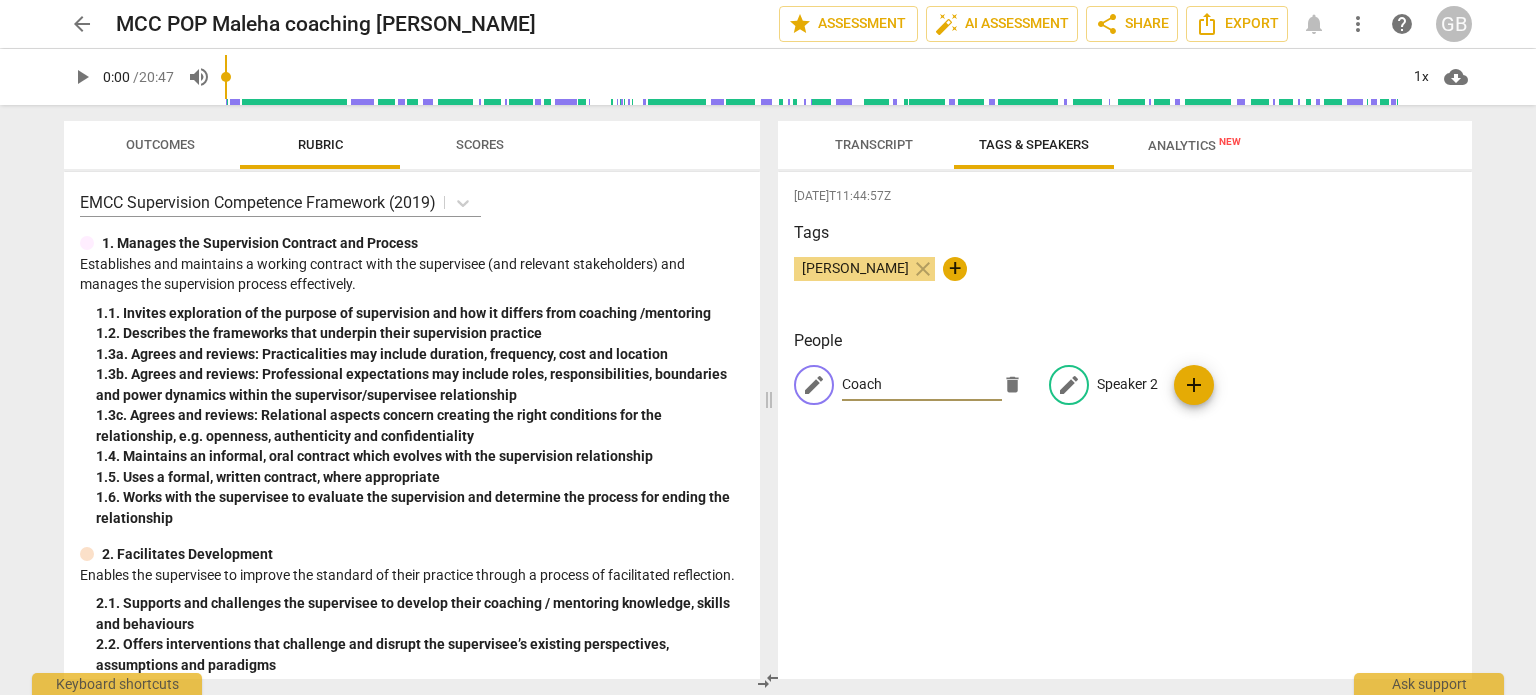 type on "Coach" 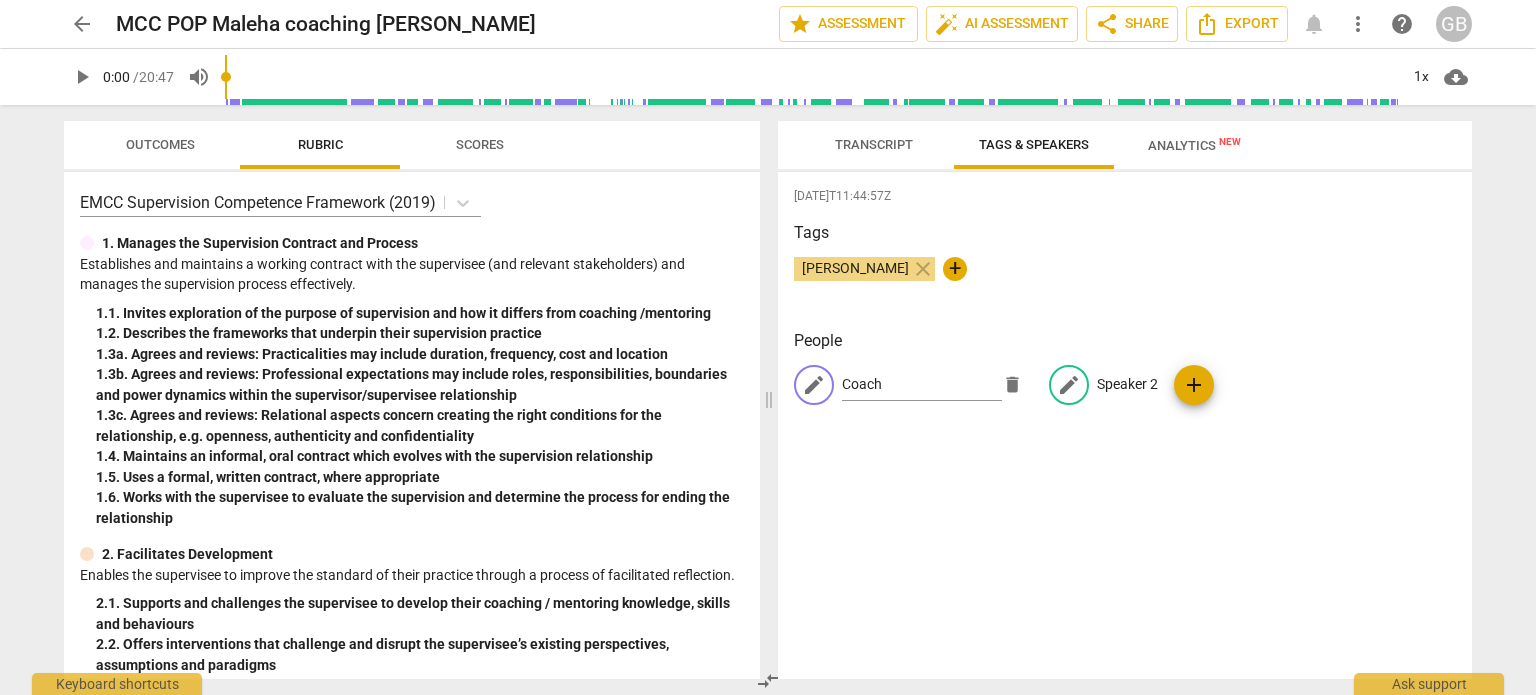 click on "edit Speaker 2" at bounding box center (1103, 385) 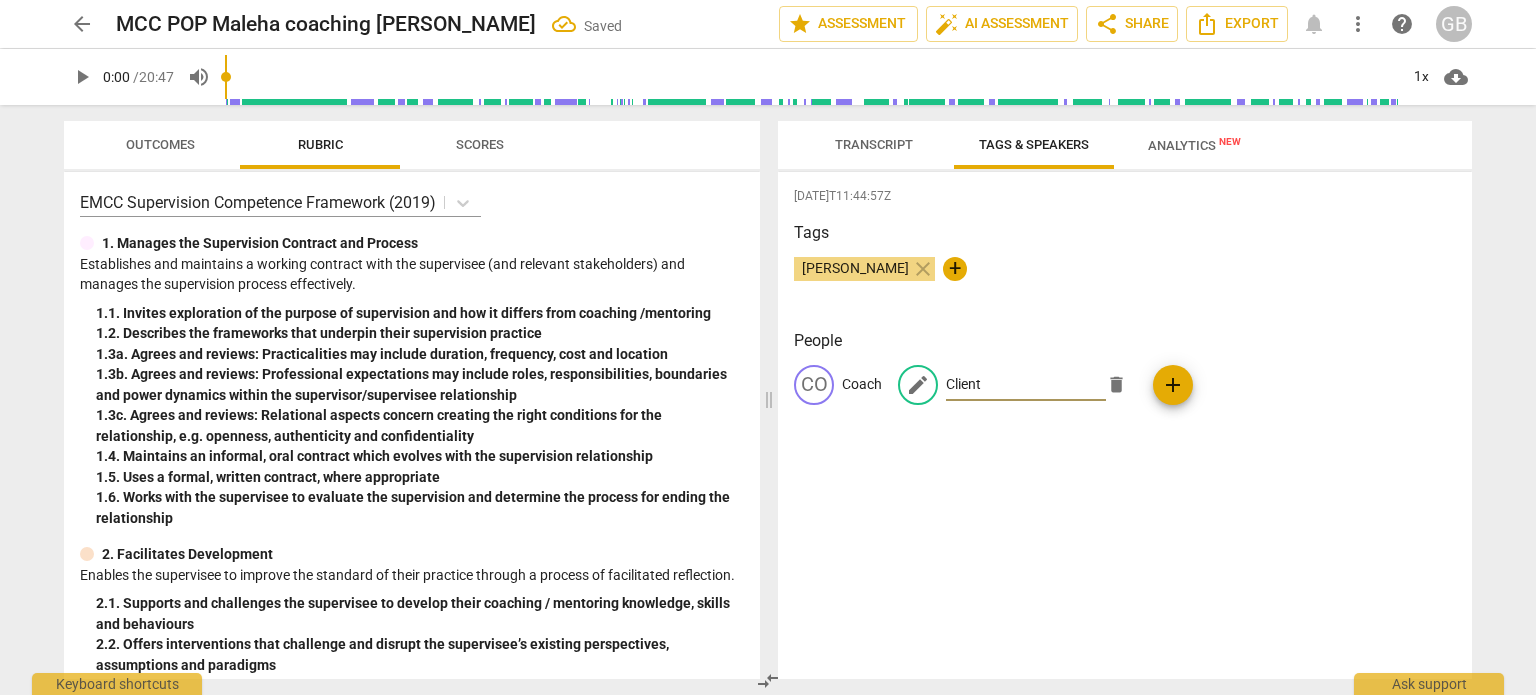 type on "Client" 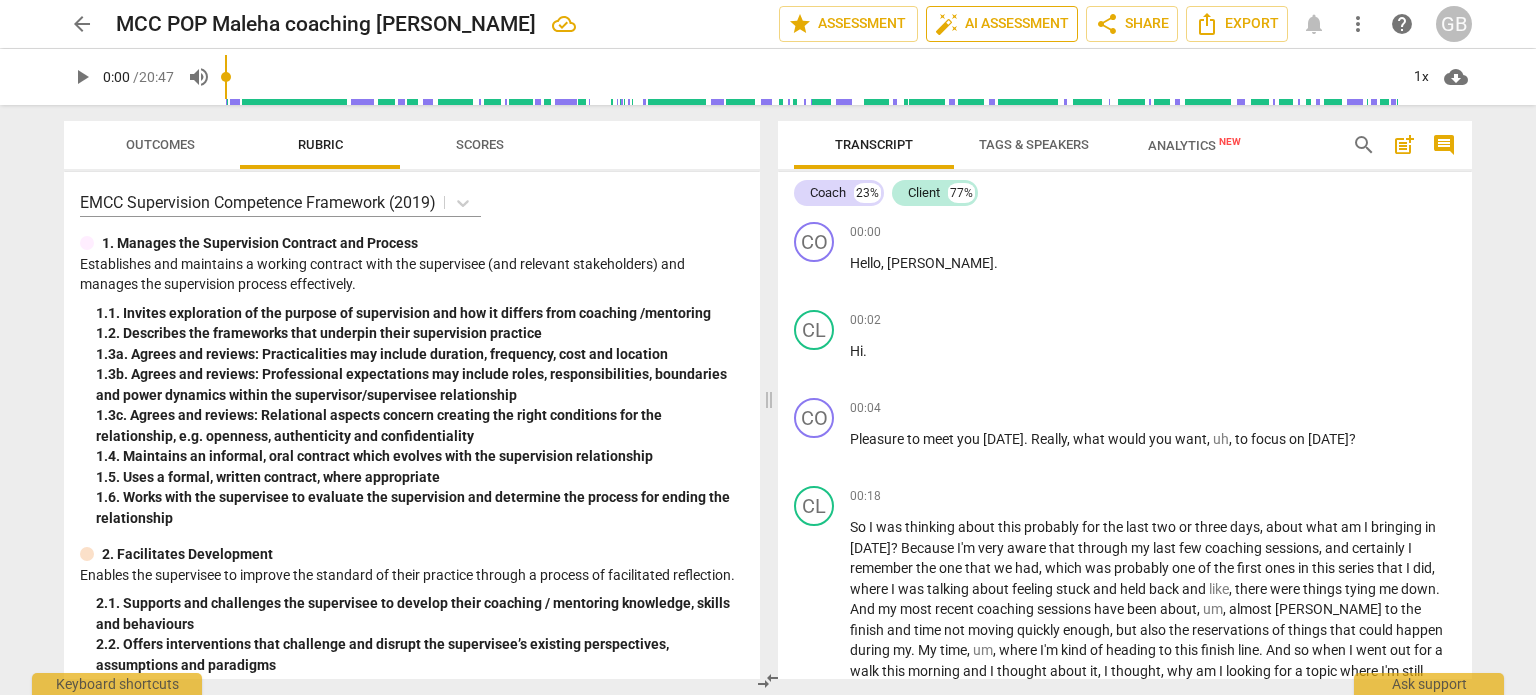 click on "auto_fix_high    AI Assessment" at bounding box center [1002, 24] 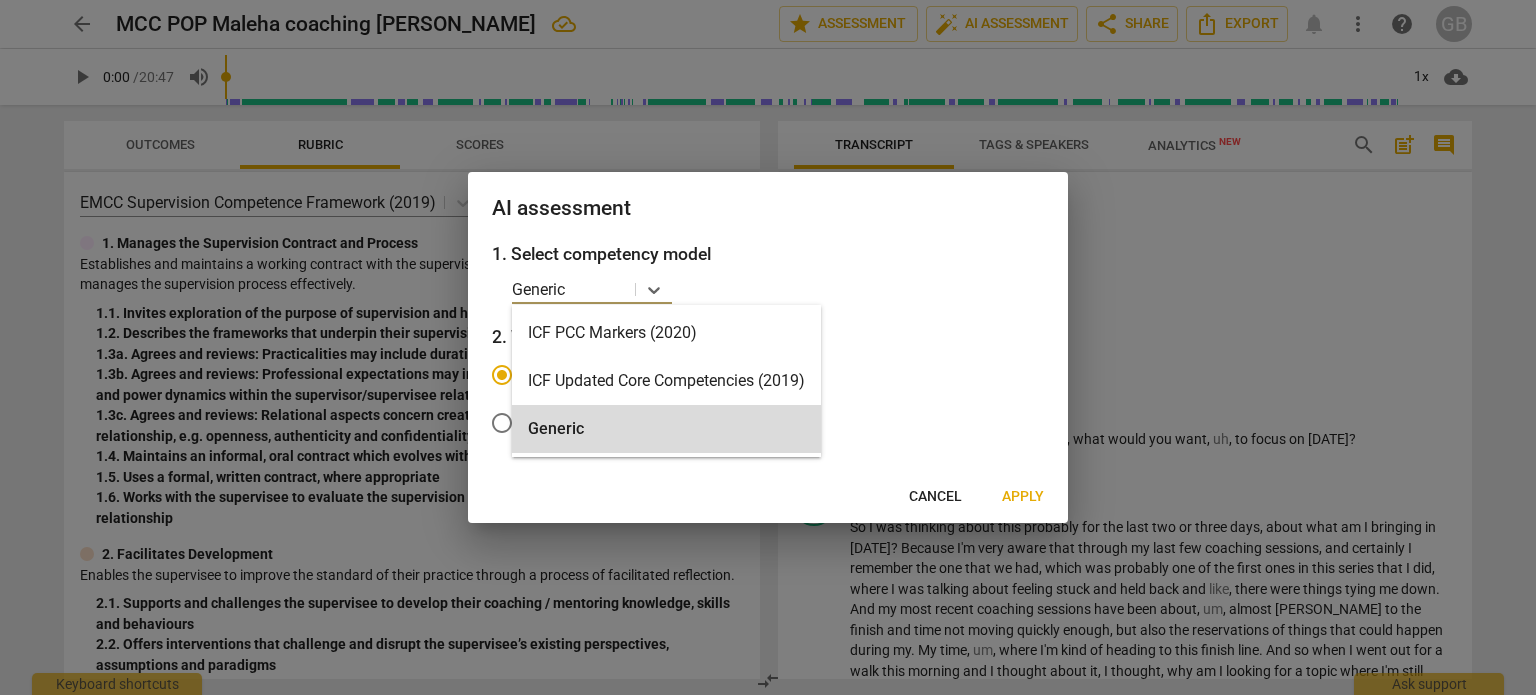 click at bounding box center (600, 289) 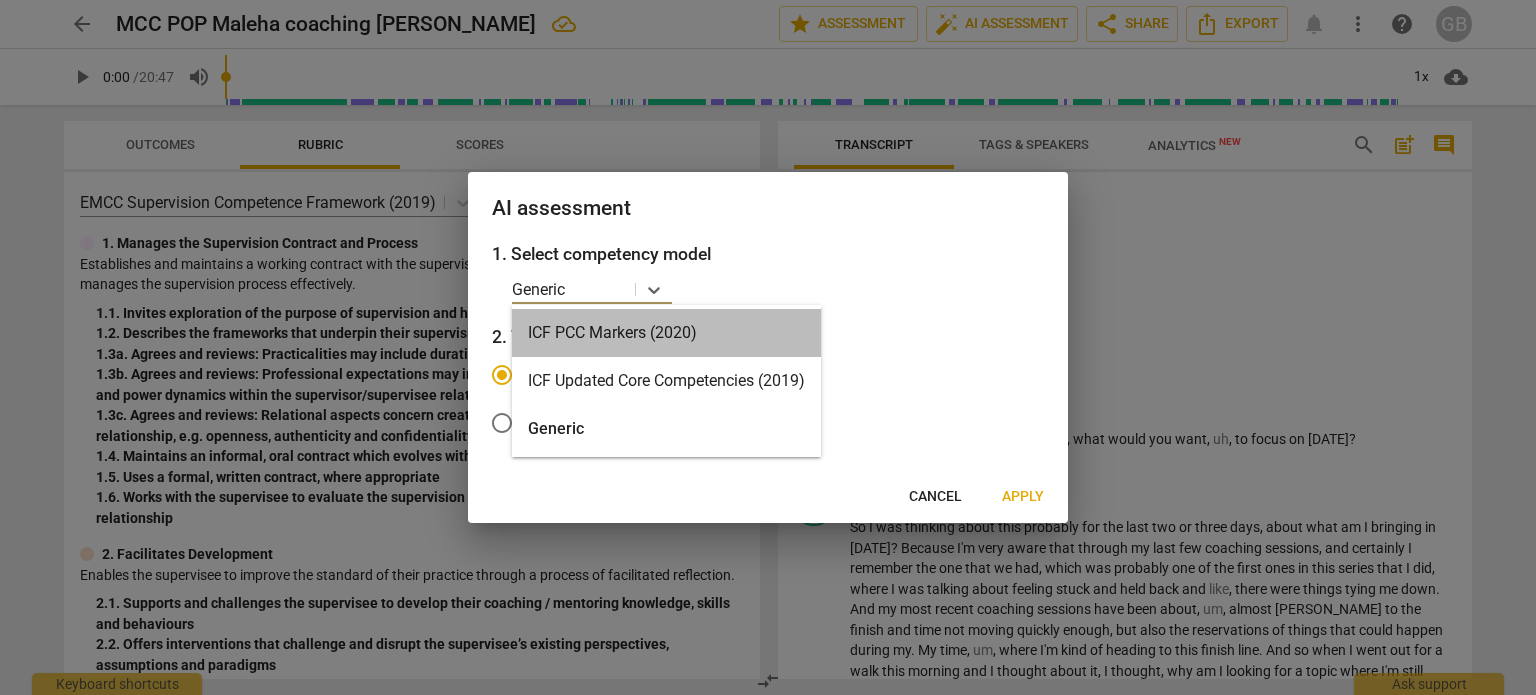 click on "ICF PCC Markers (2020)" at bounding box center [666, 333] 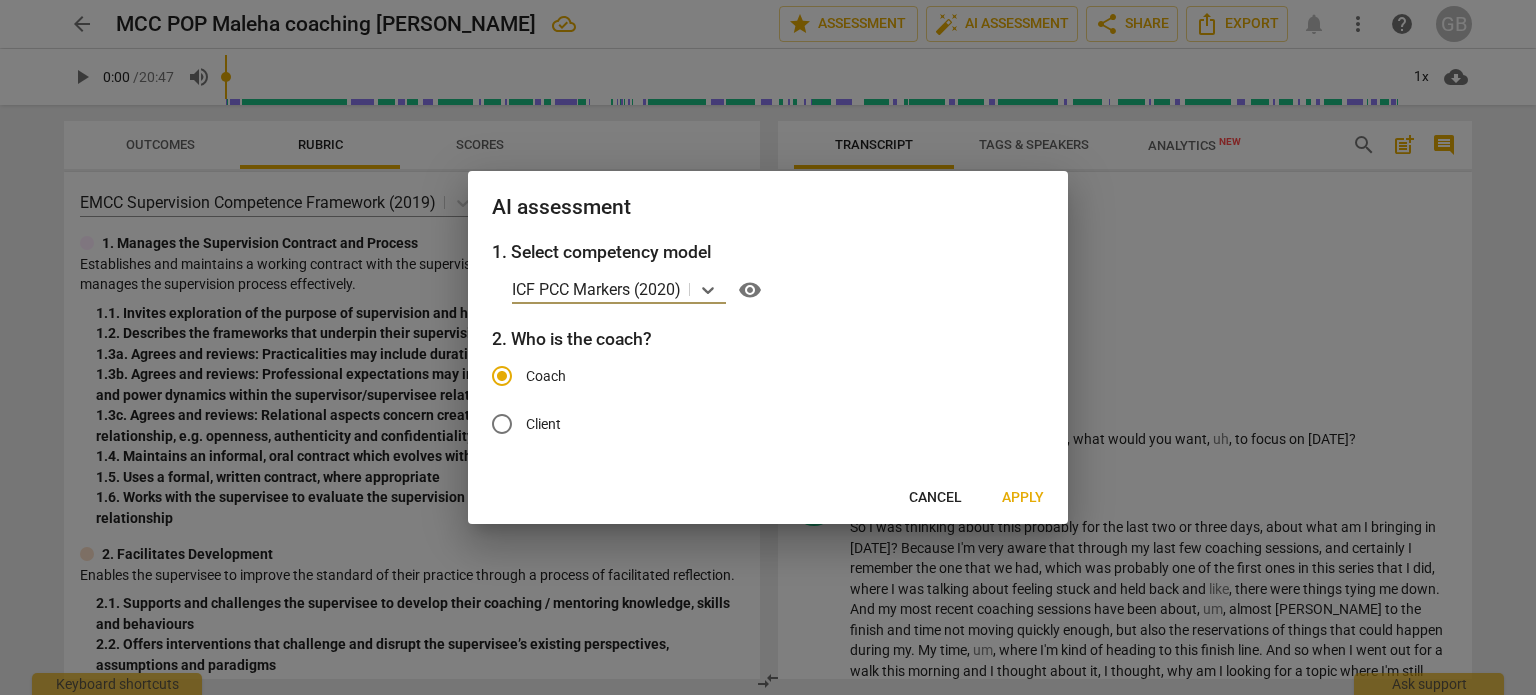 click on "Cancel" at bounding box center [935, 498] 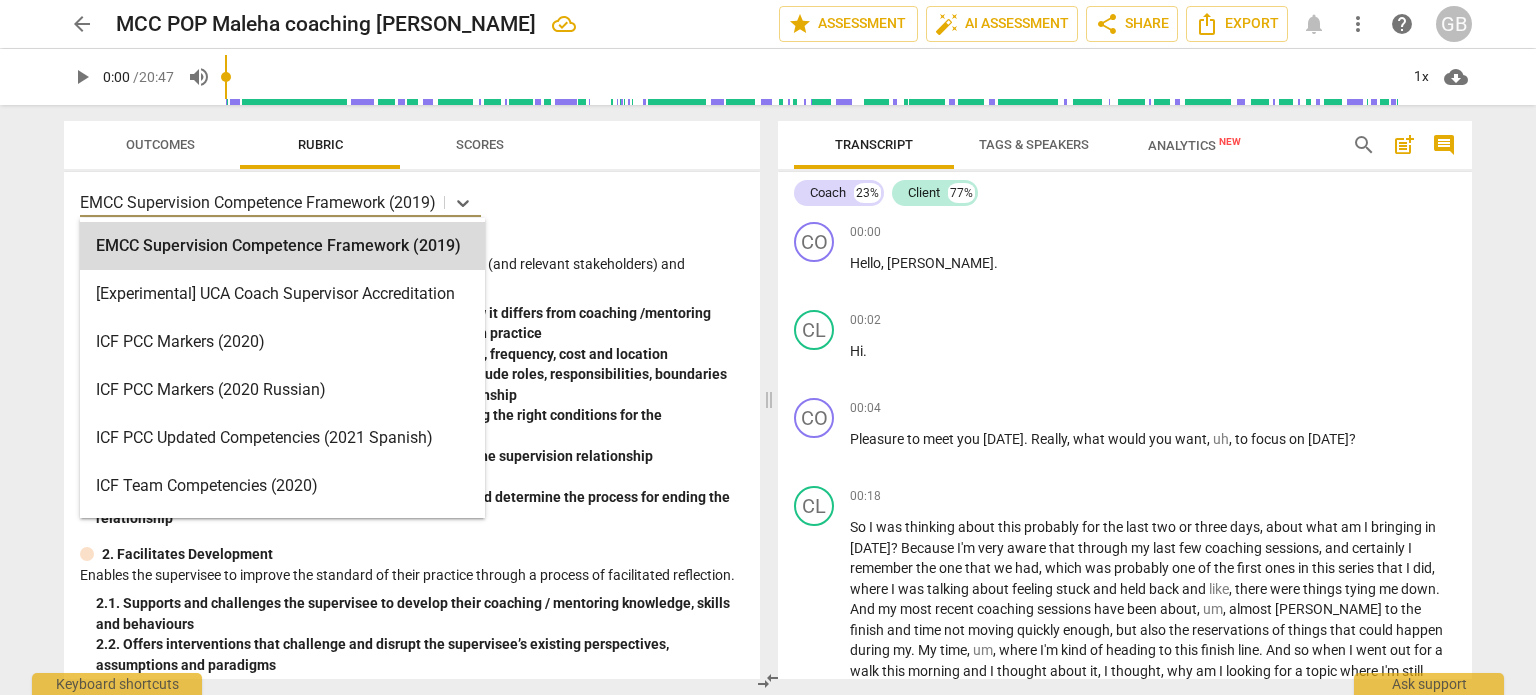 click on "EMCC Supervision Competence Framework (2019)" at bounding box center (258, 202) 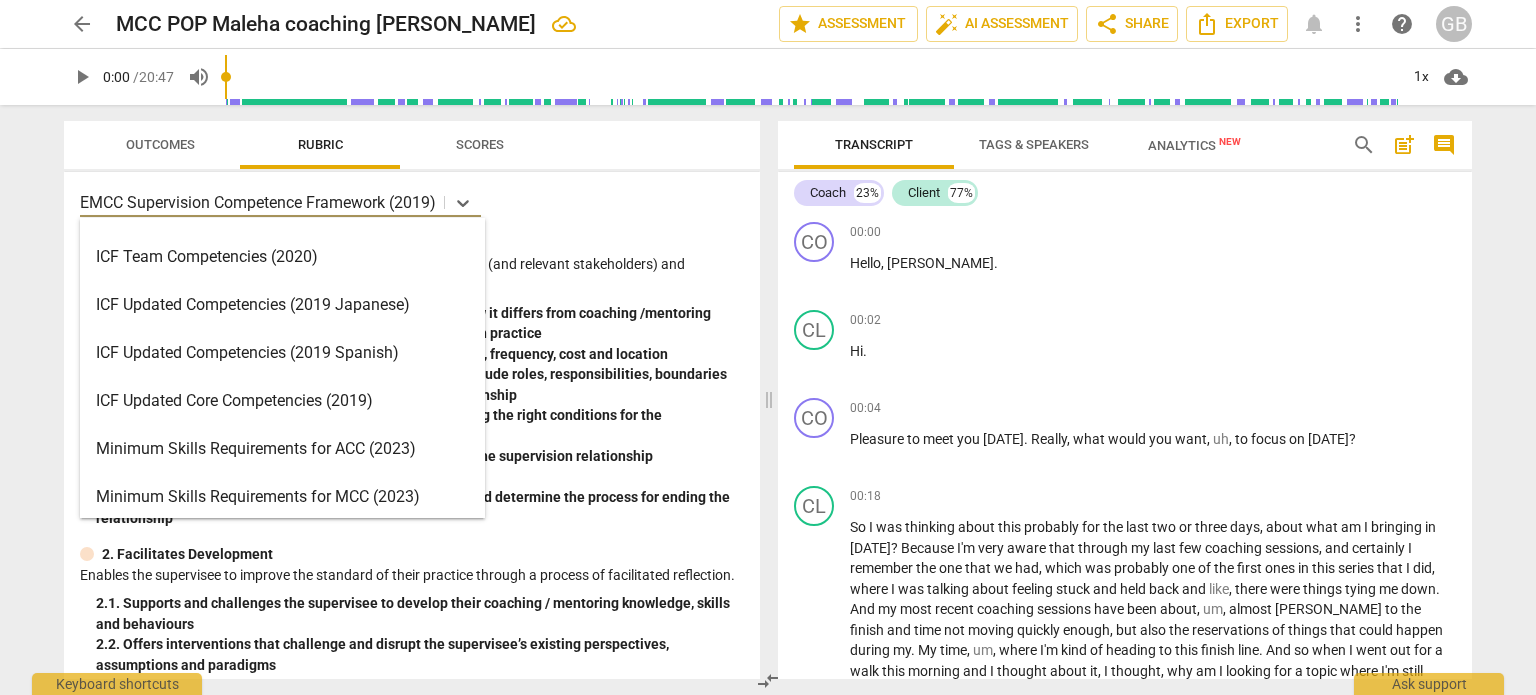 scroll, scrollTop: 300, scrollLeft: 0, axis: vertical 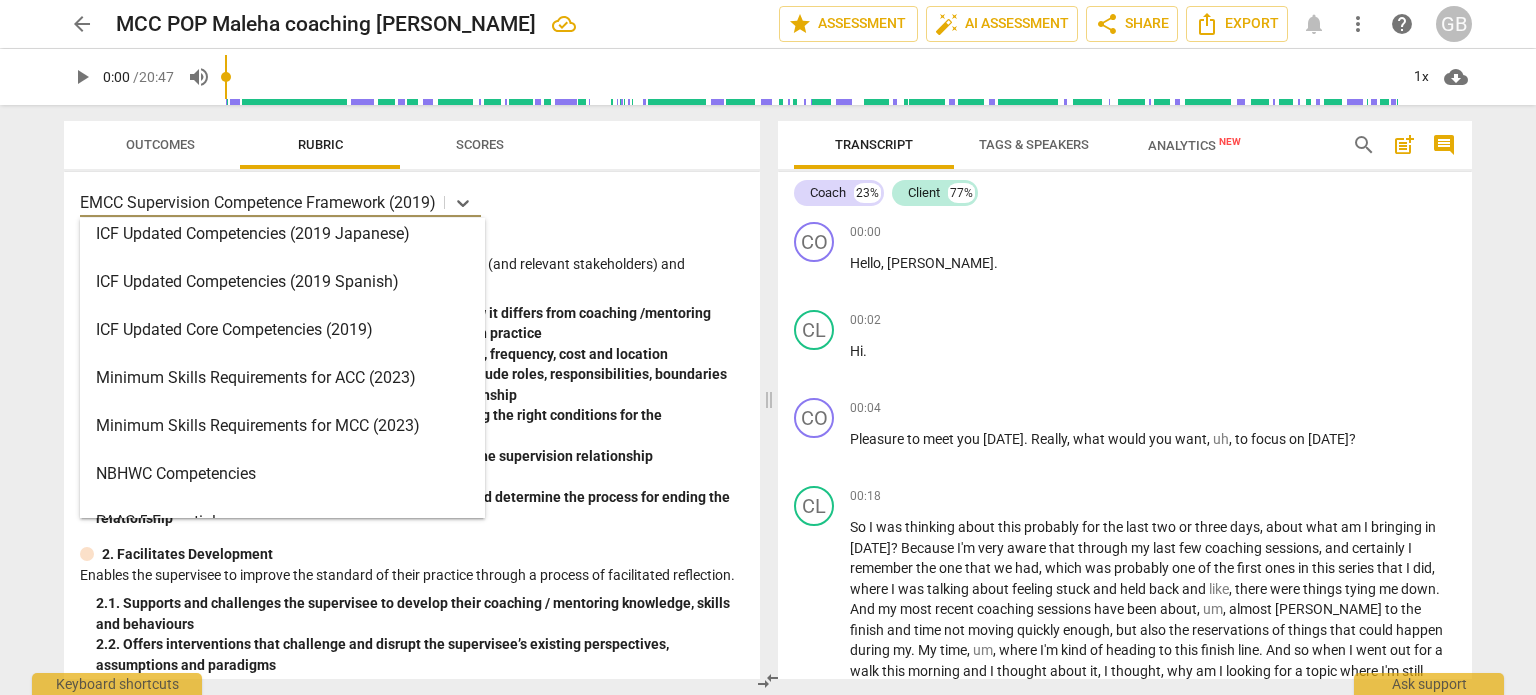 click on "Minimum Skills Requirements for MCC (2023)" at bounding box center (282, 426) 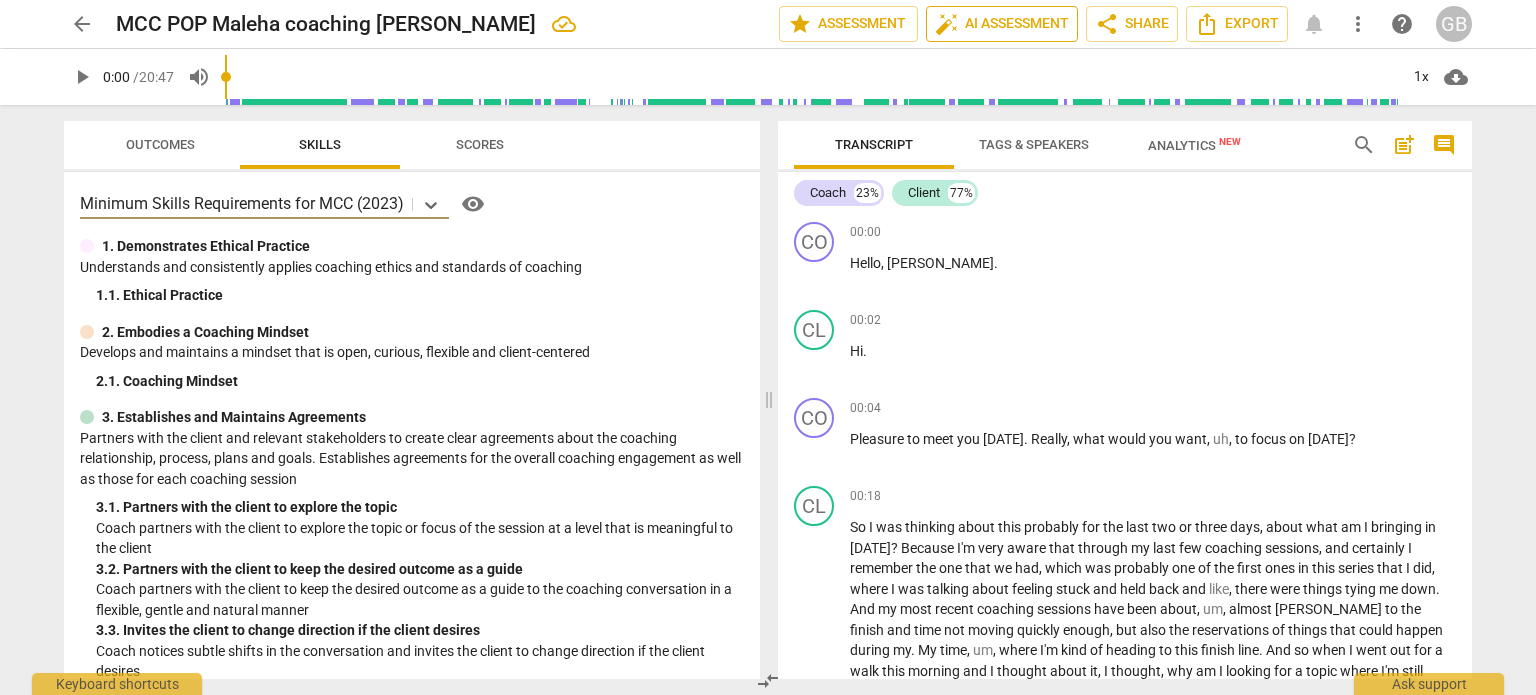 click on "auto_fix_high    AI Assessment" at bounding box center (1002, 24) 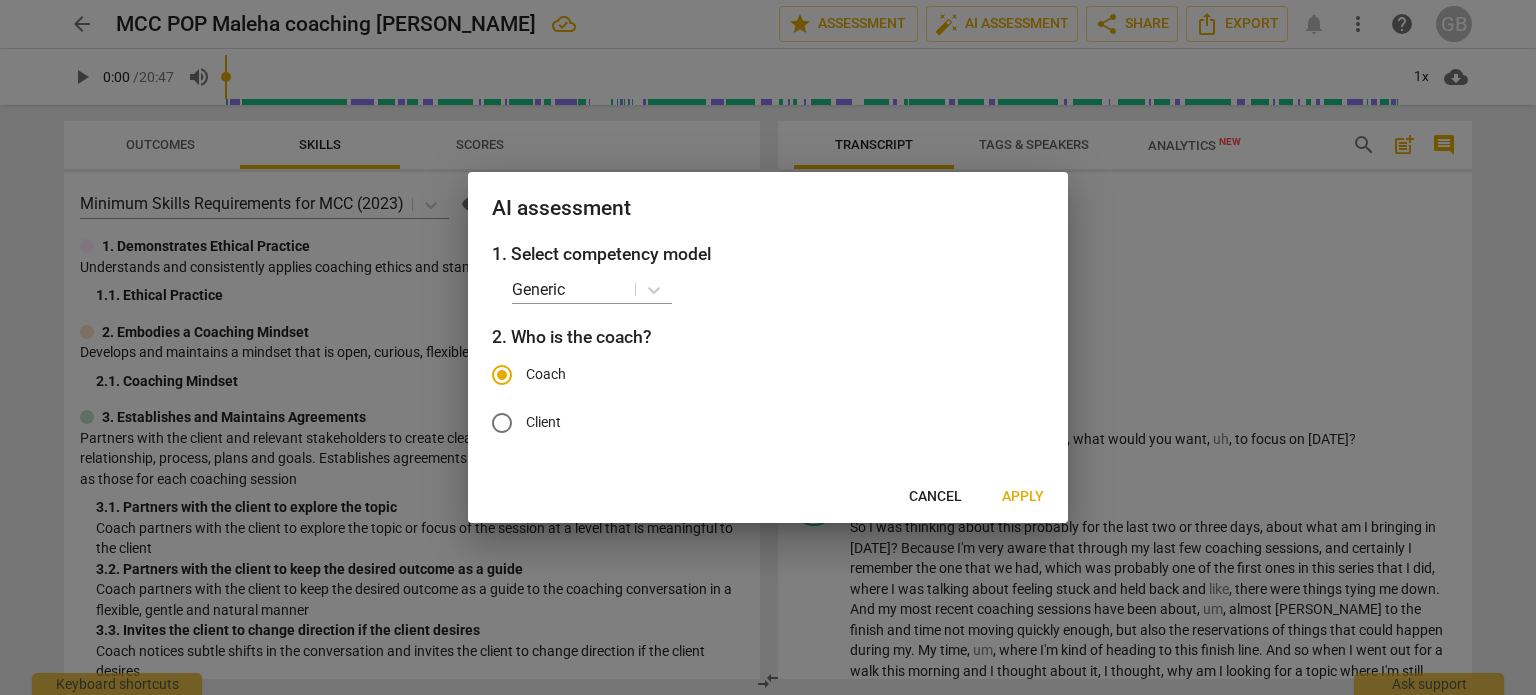 click on "Apply" at bounding box center [1023, 497] 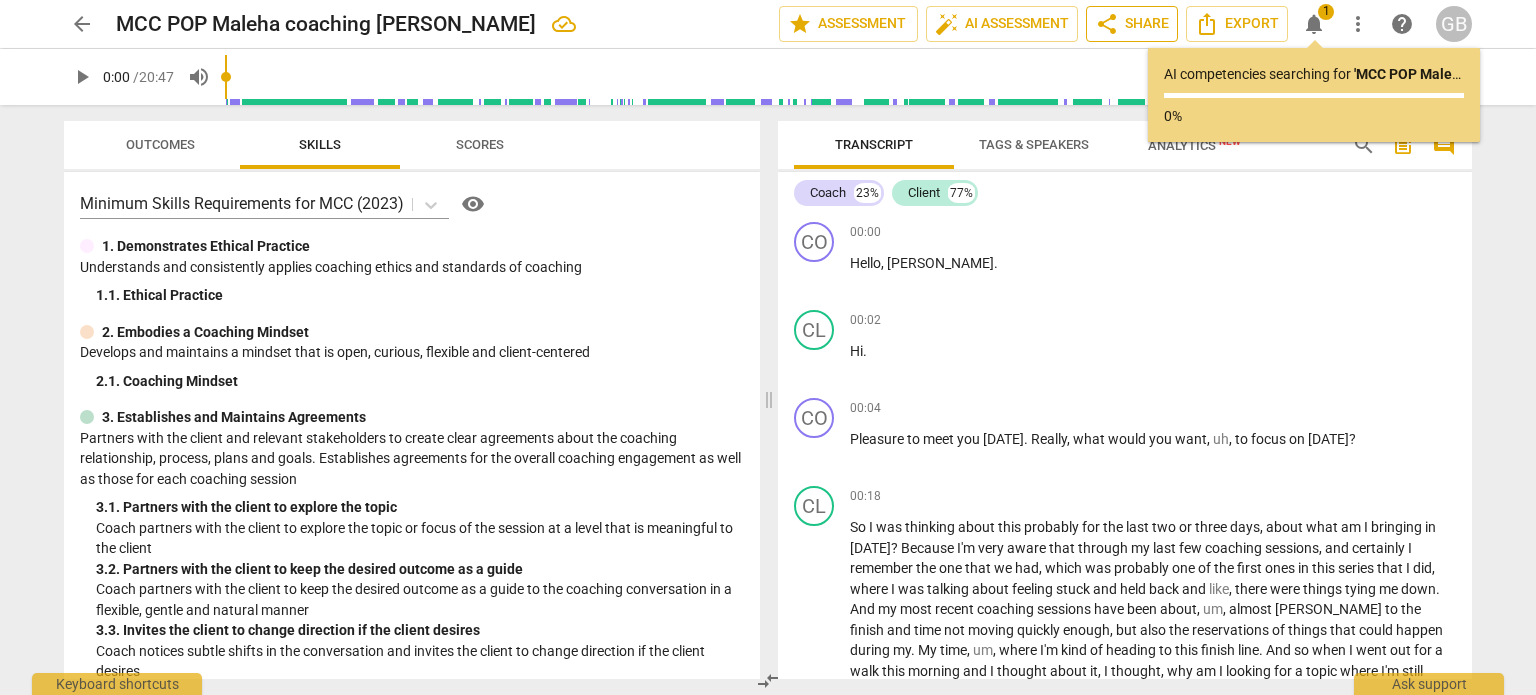 click on "share" at bounding box center [1107, 24] 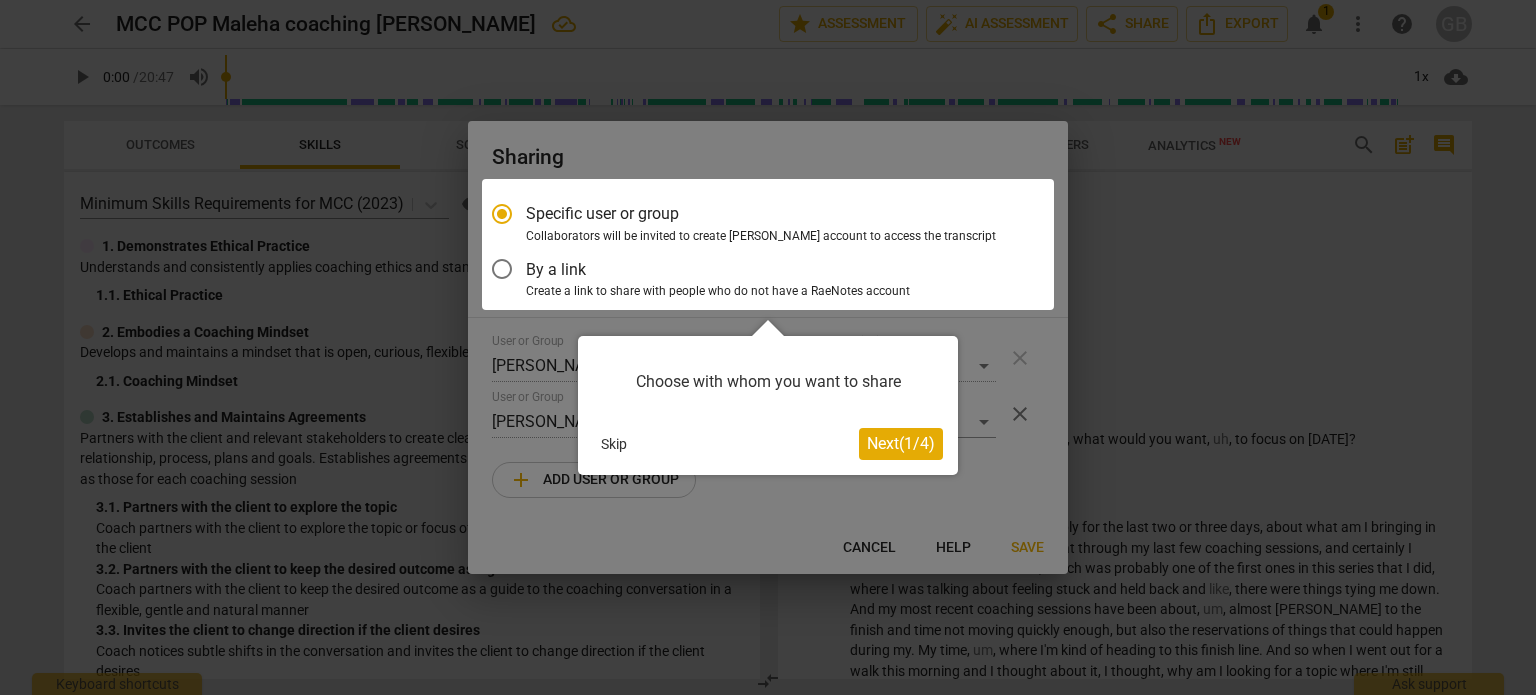 click on "Skip" at bounding box center (614, 444) 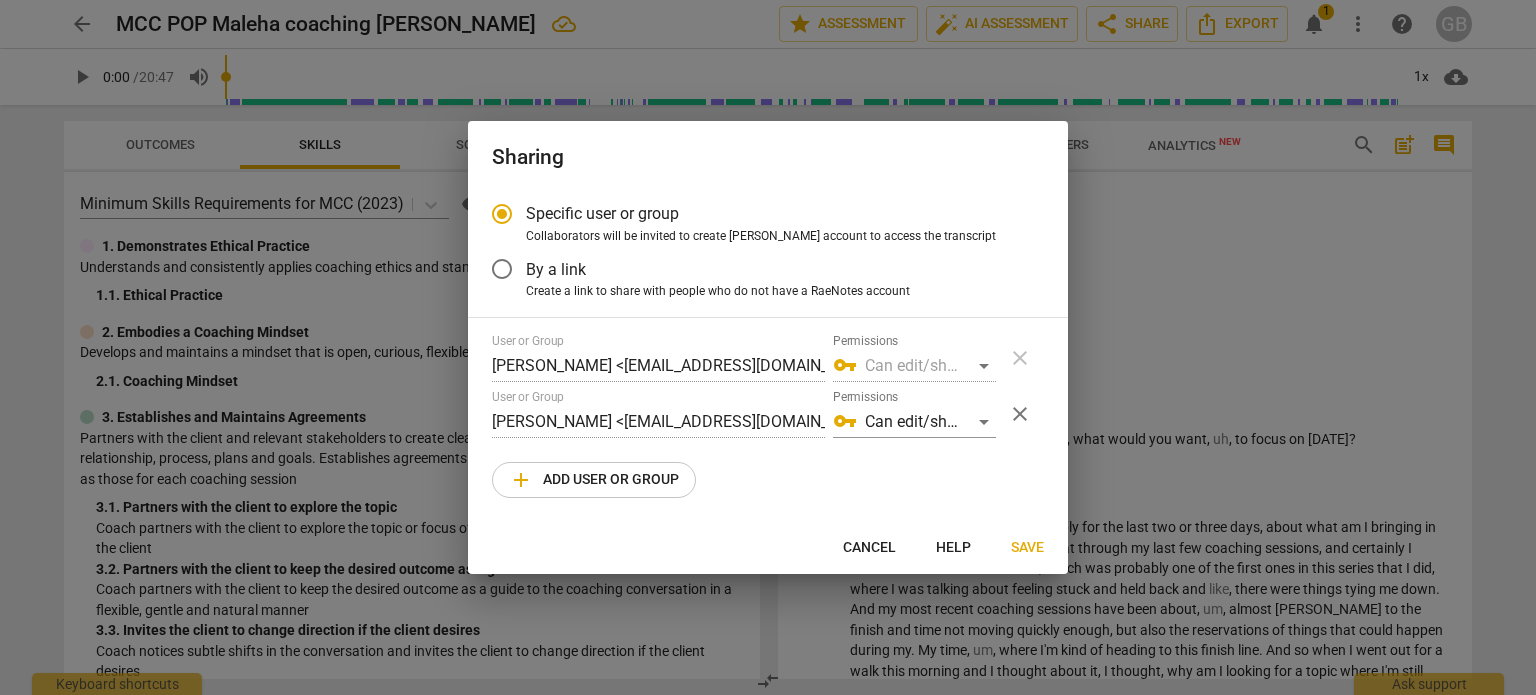click on "add Add user or group" at bounding box center [594, 480] 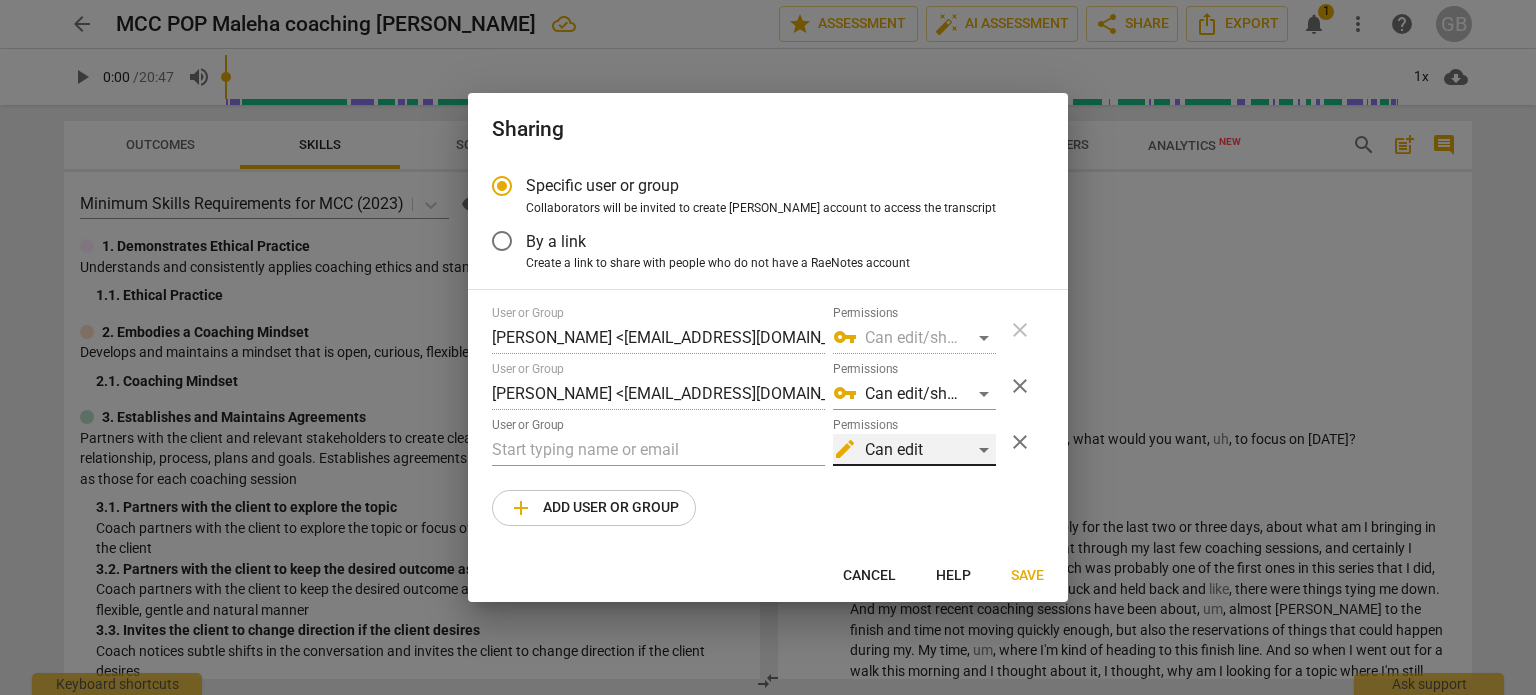 click on "edit Can edit" at bounding box center [914, 450] 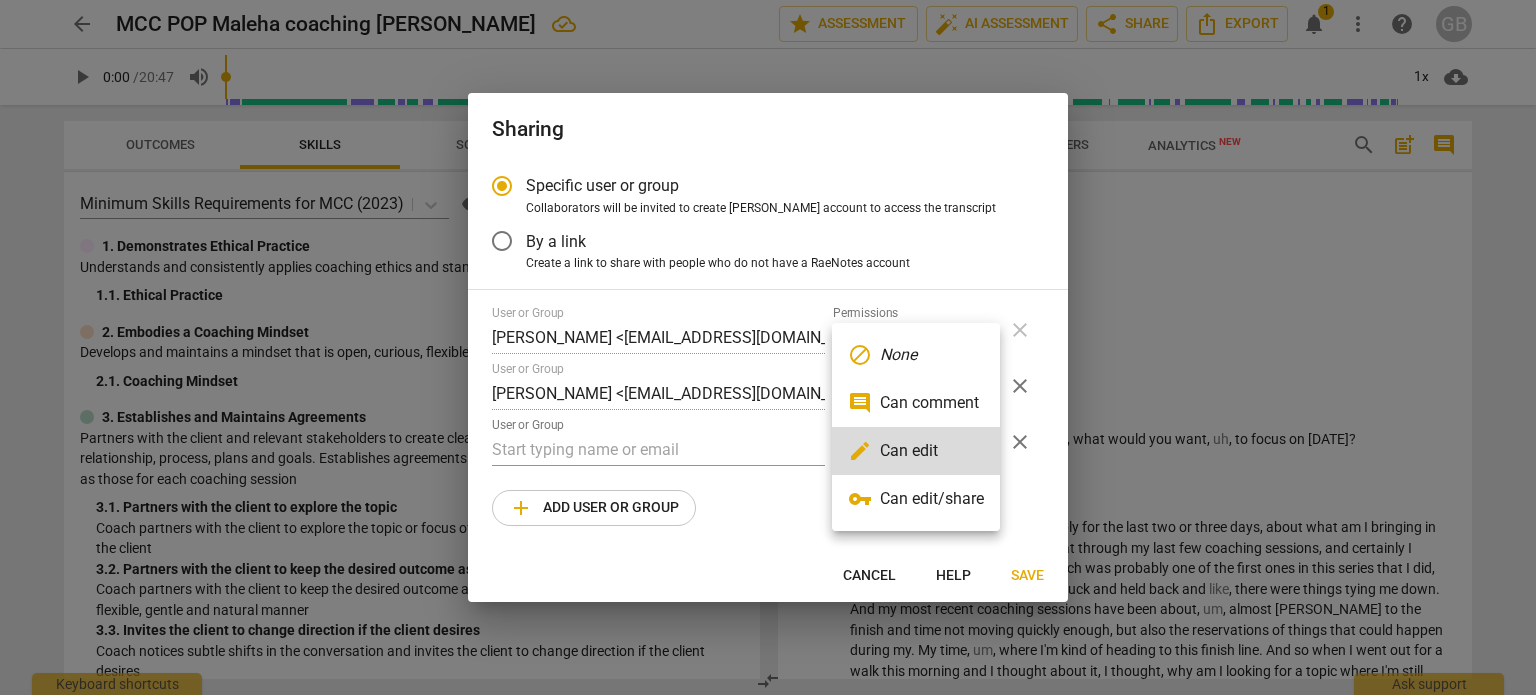click on "vpn_key Can edit/share" at bounding box center [916, 499] 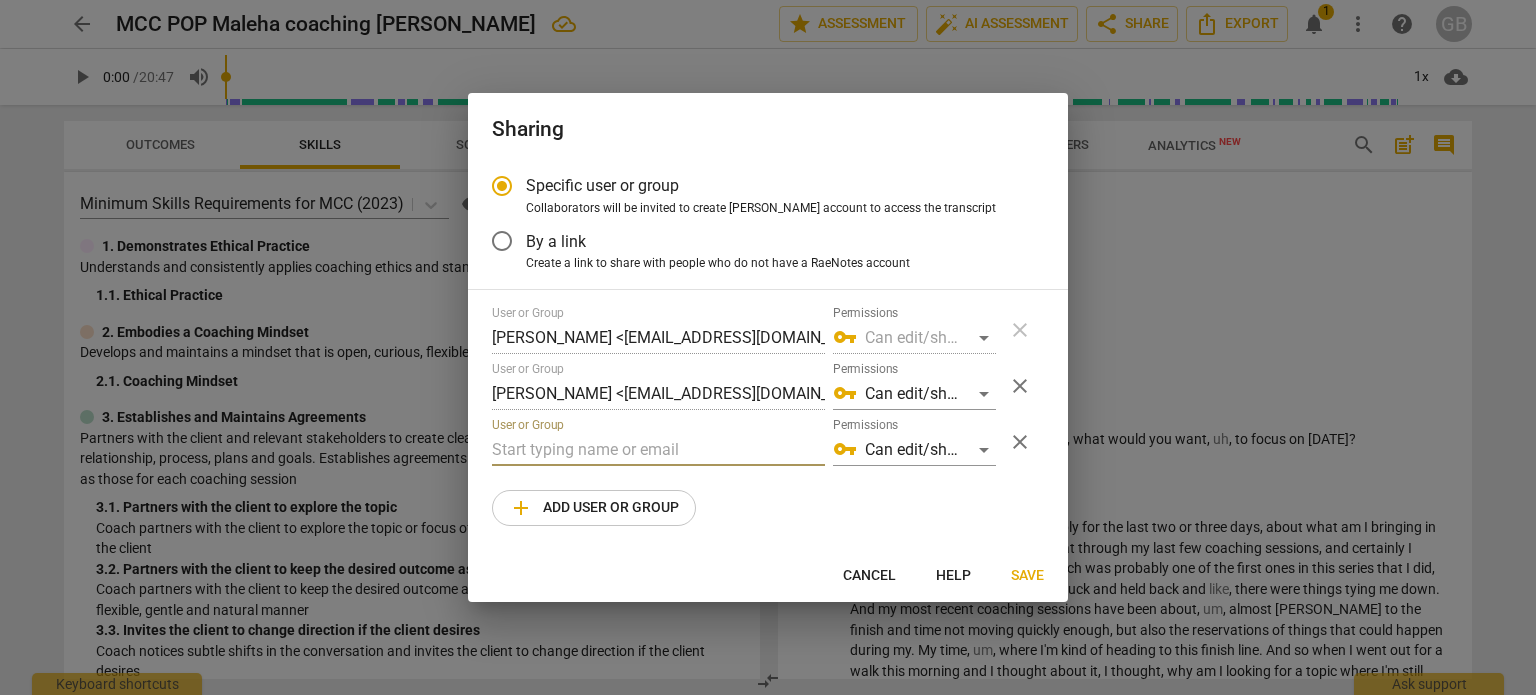 click at bounding box center [658, 450] 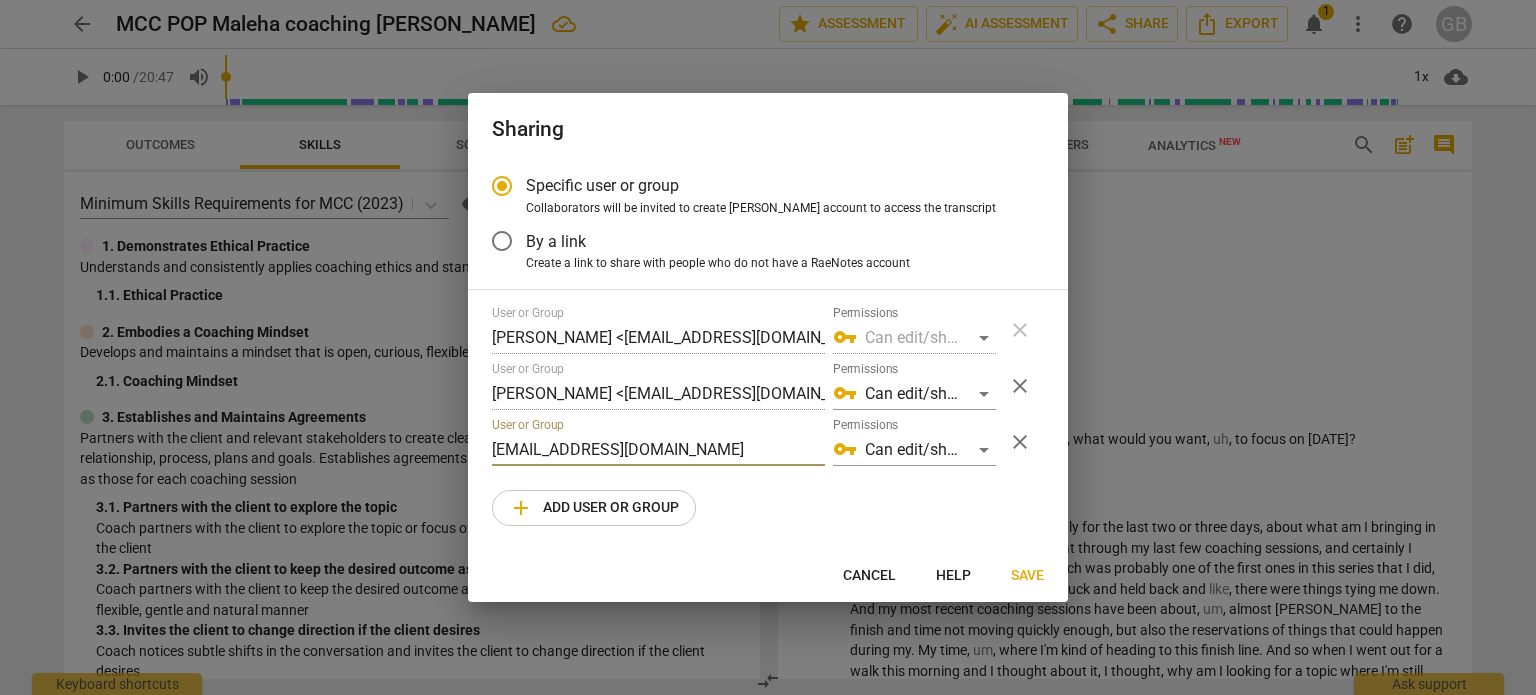 type on "[EMAIL_ADDRESS][DOMAIN_NAME]" 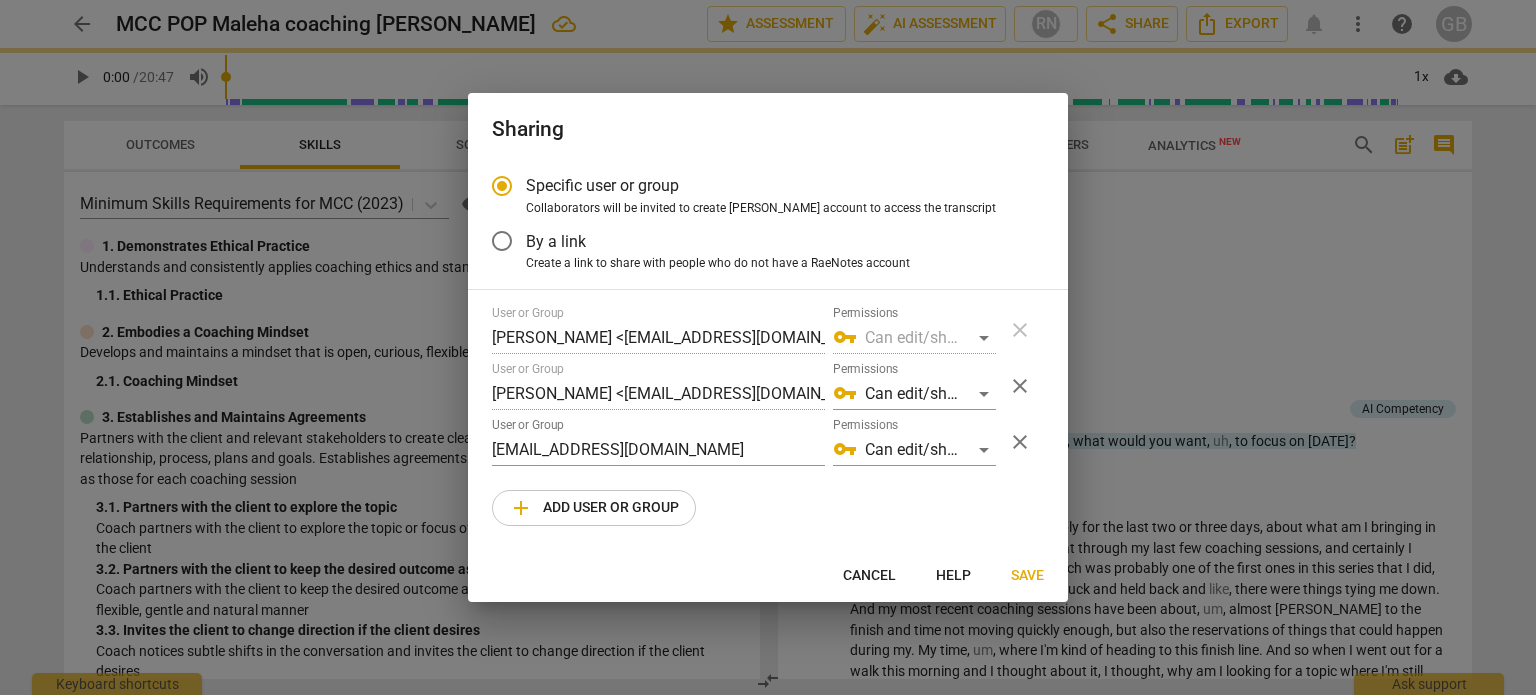 radio on "false" 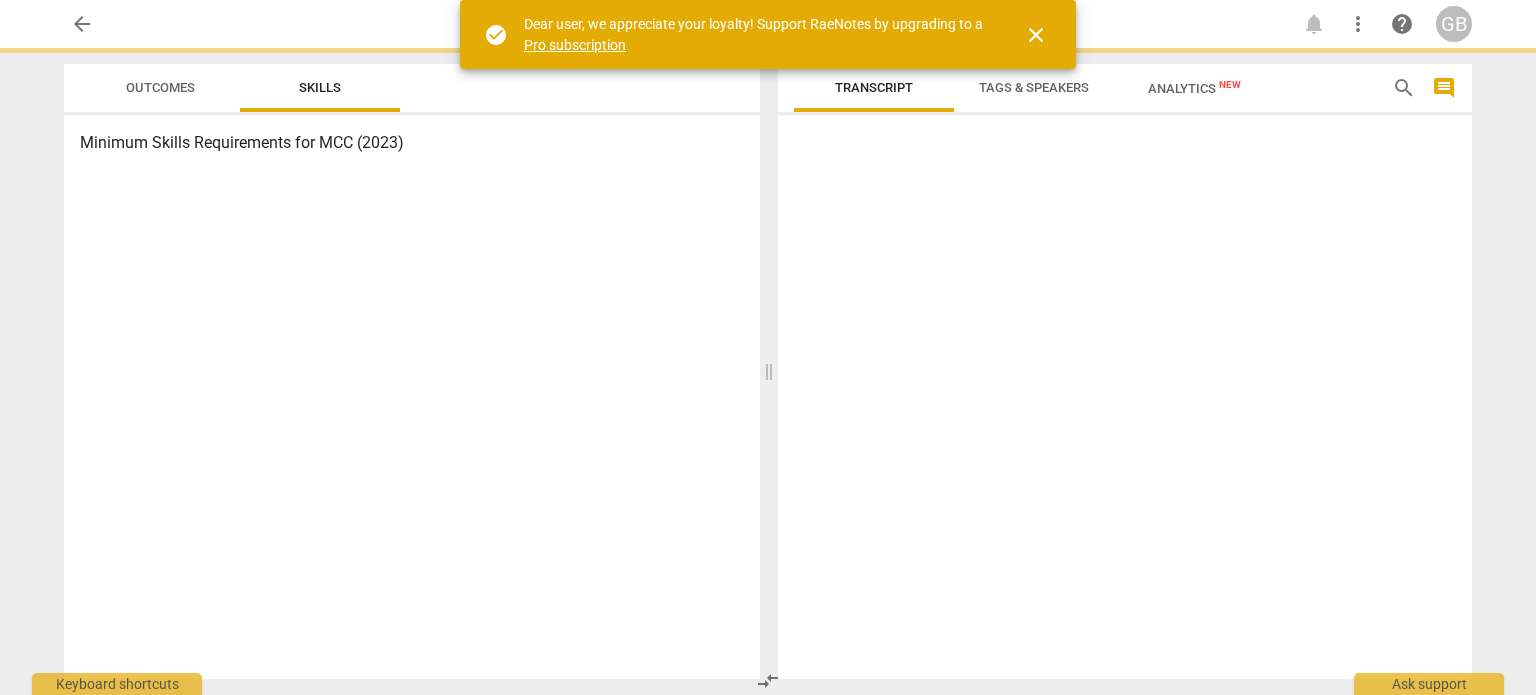 scroll, scrollTop: 0, scrollLeft: 0, axis: both 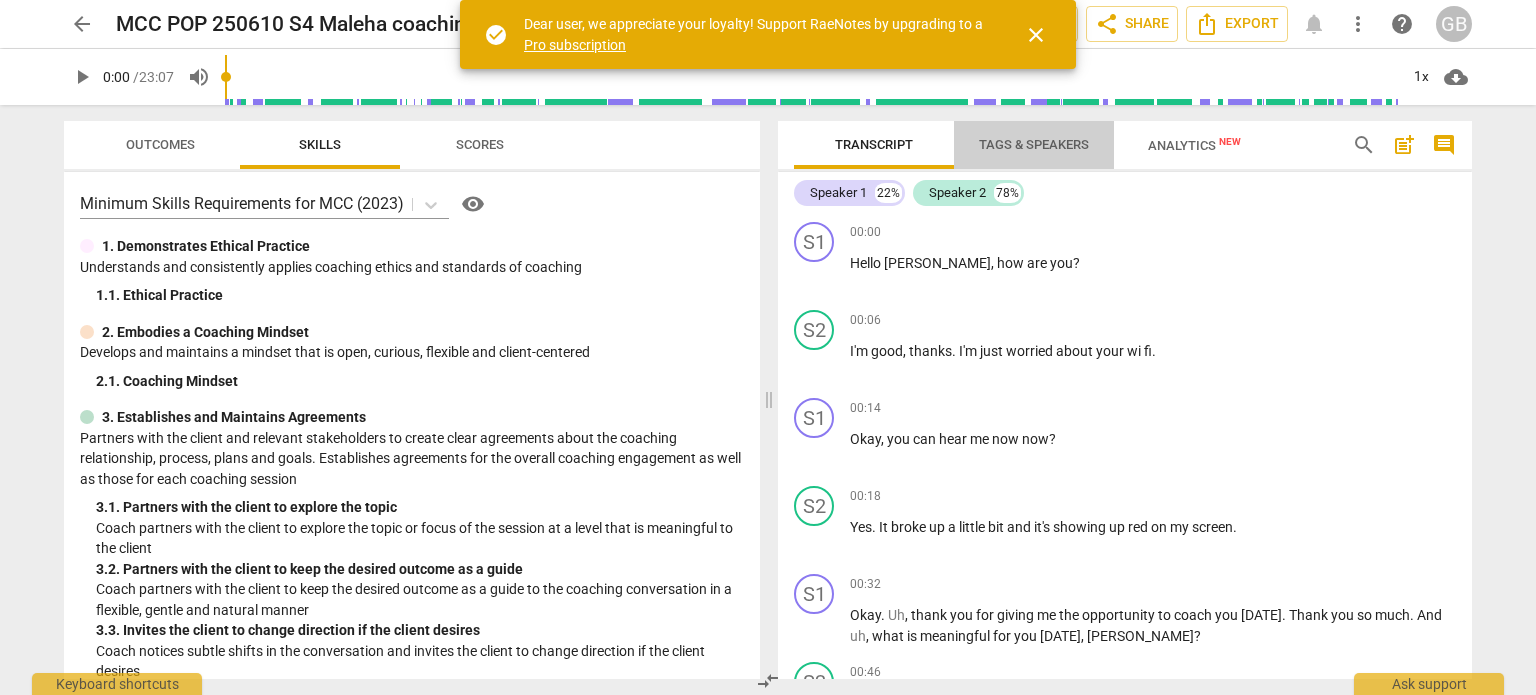click on "Tags & Speakers" at bounding box center (1034, 144) 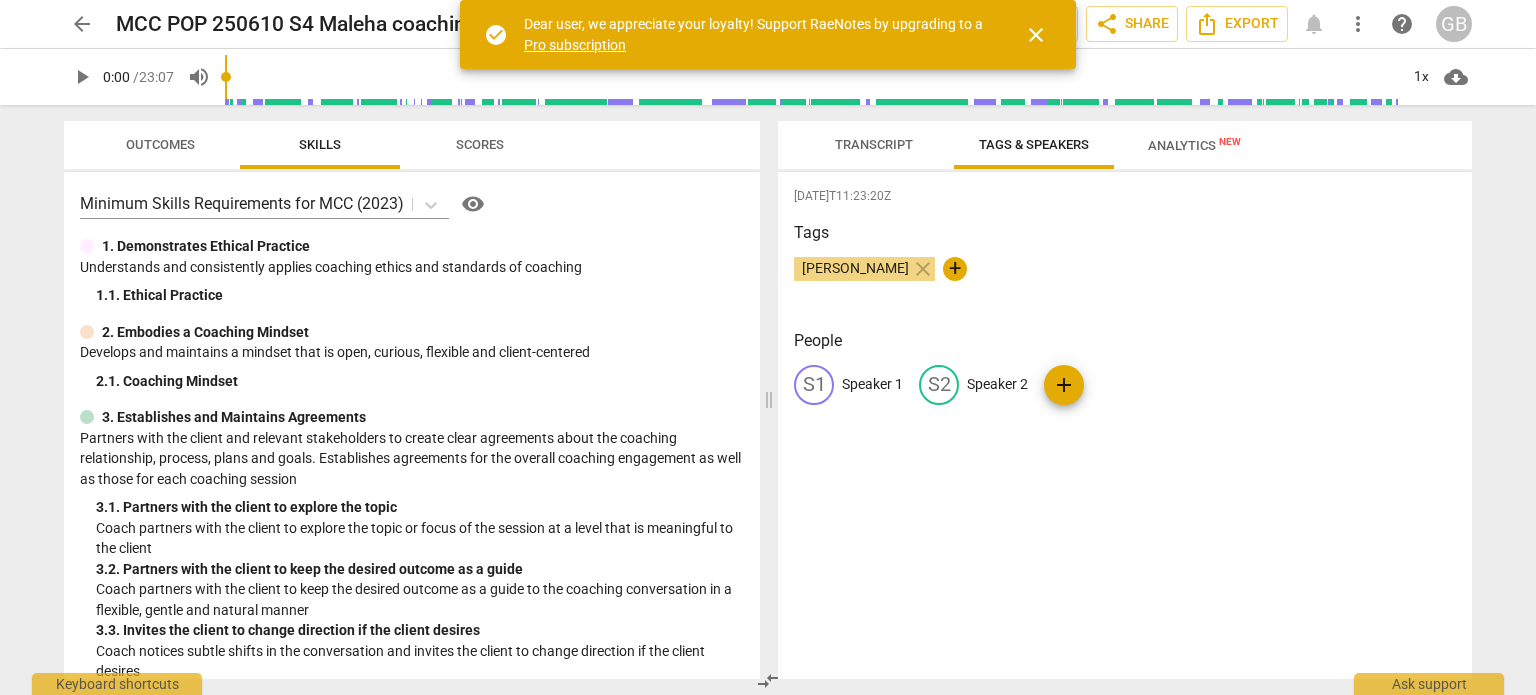 click on "Speaker 1" at bounding box center [872, 384] 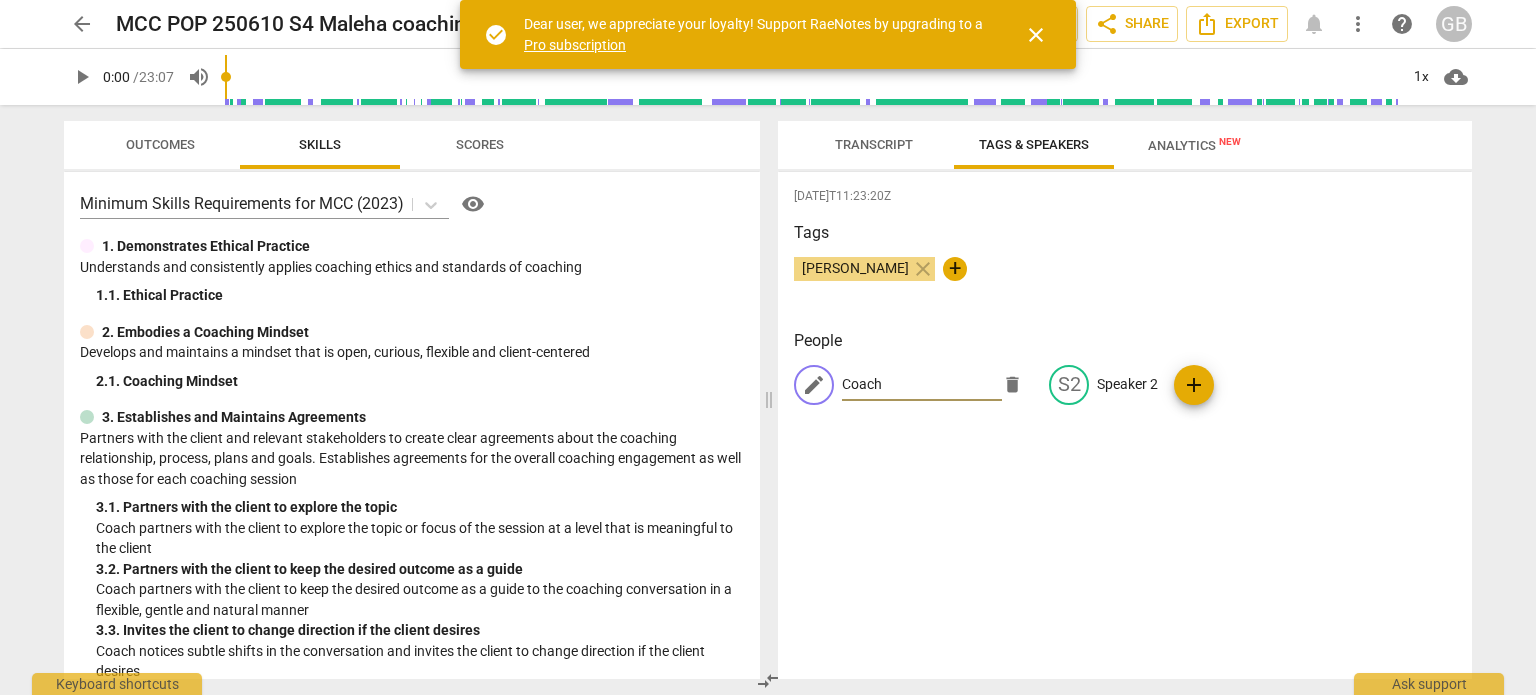 type on "Coach" 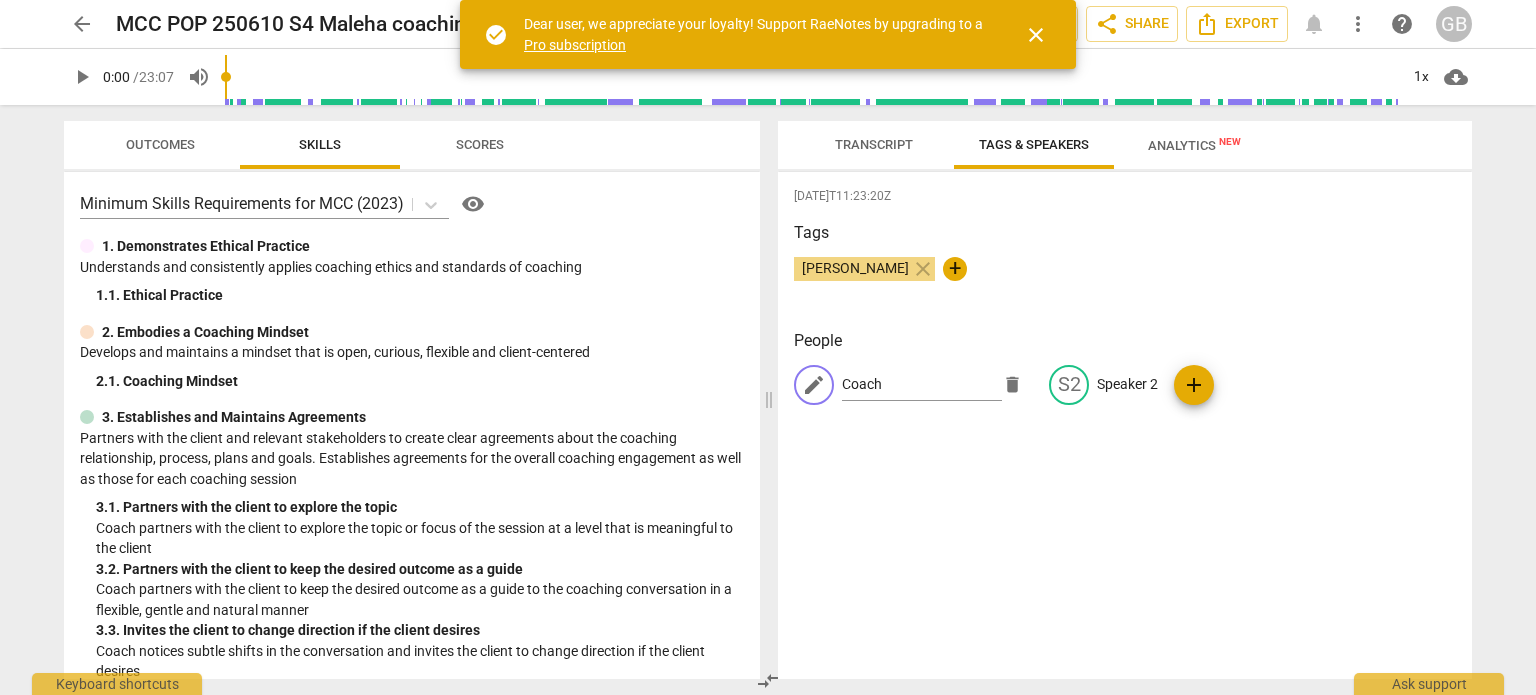 type 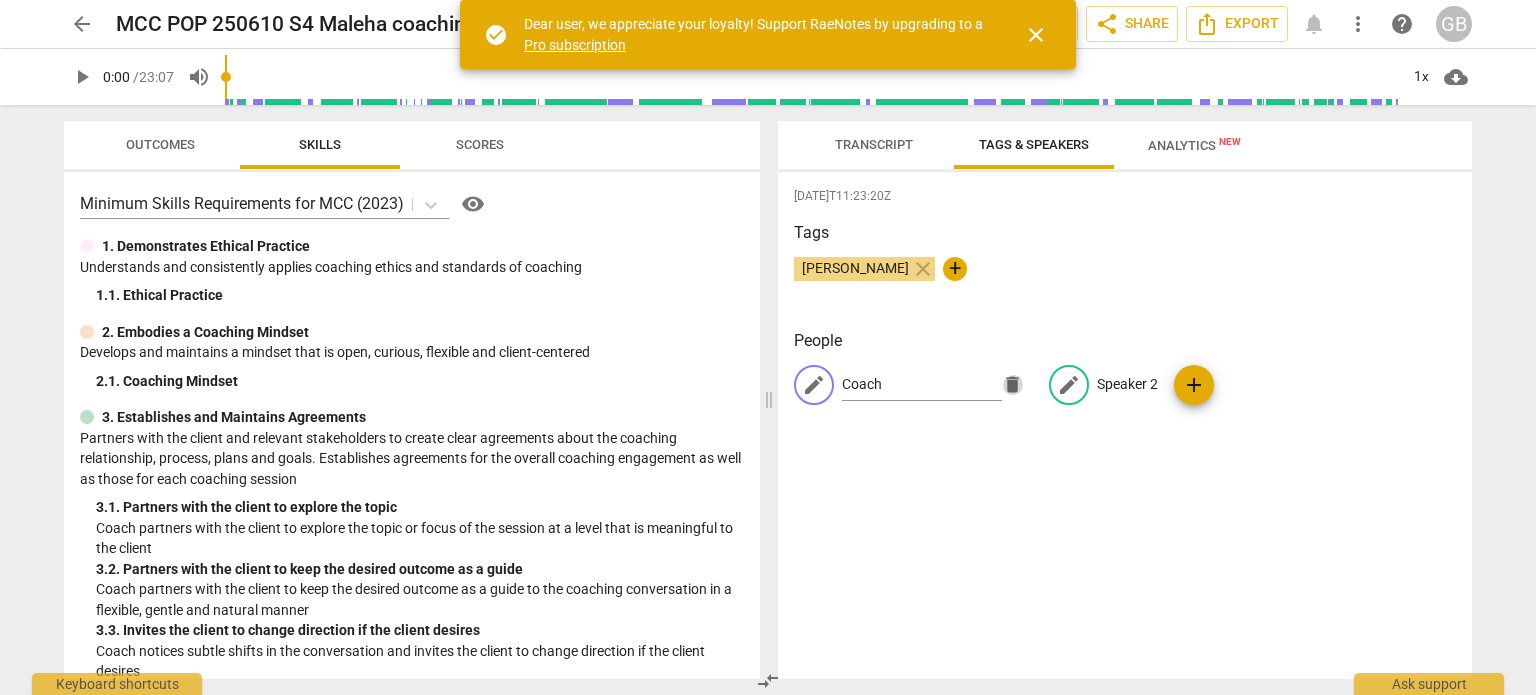 click on "Speaker 2" at bounding box center (1127, 384) 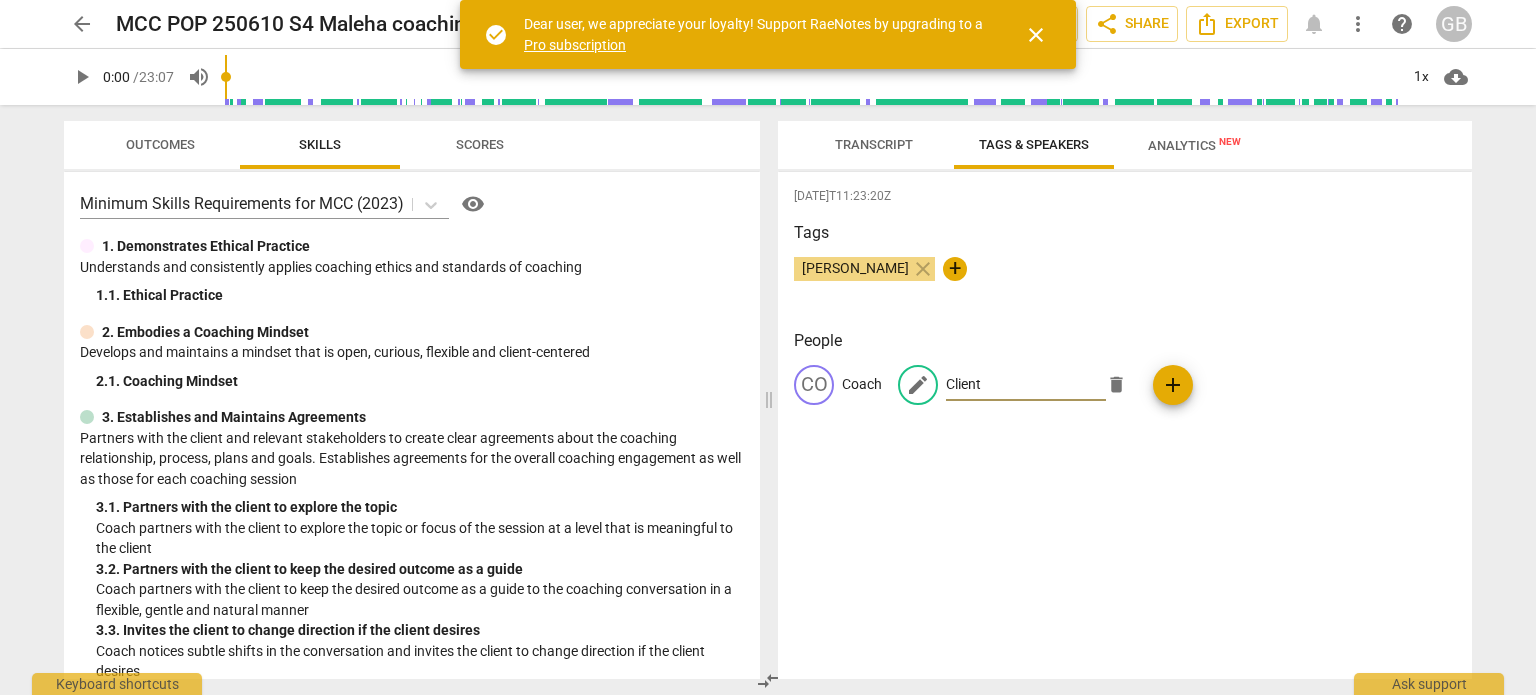type on "Client" 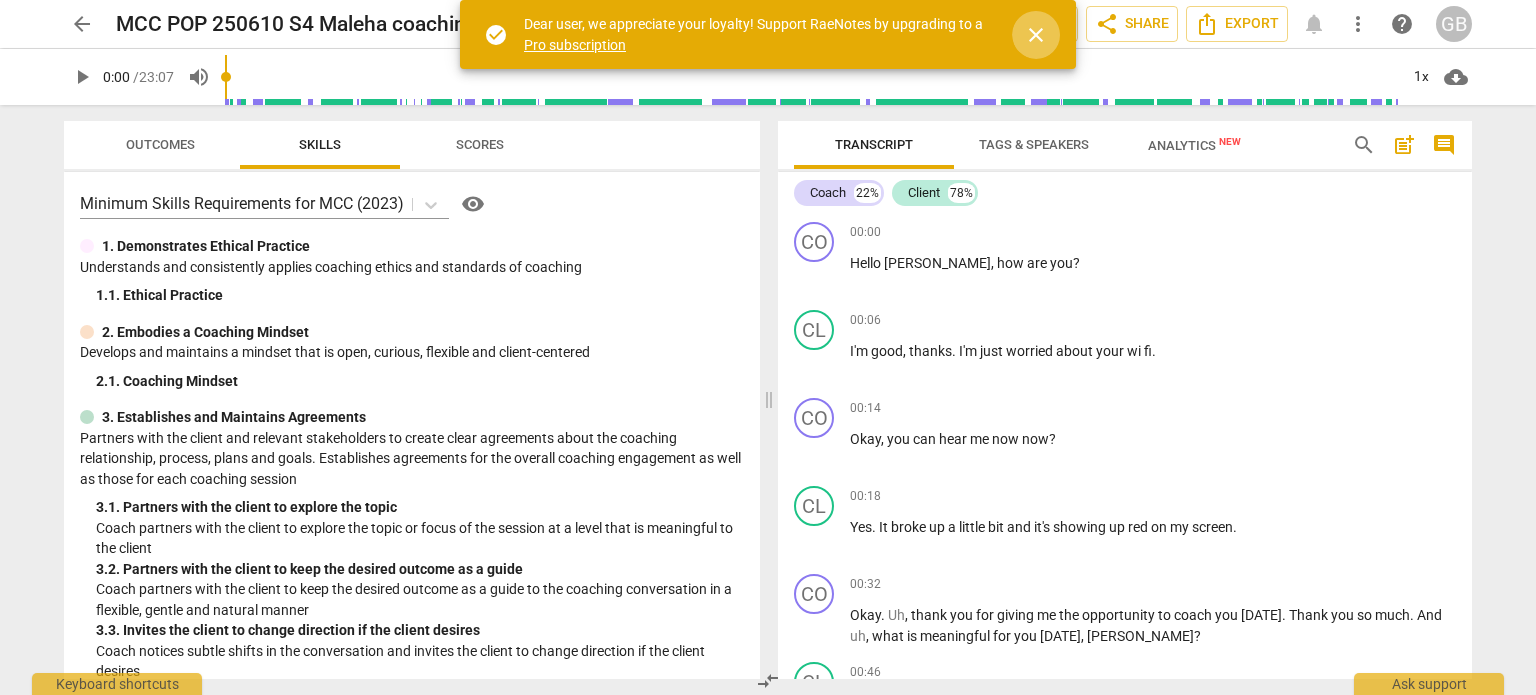 click on "close" at bounding box center (1036, 35) 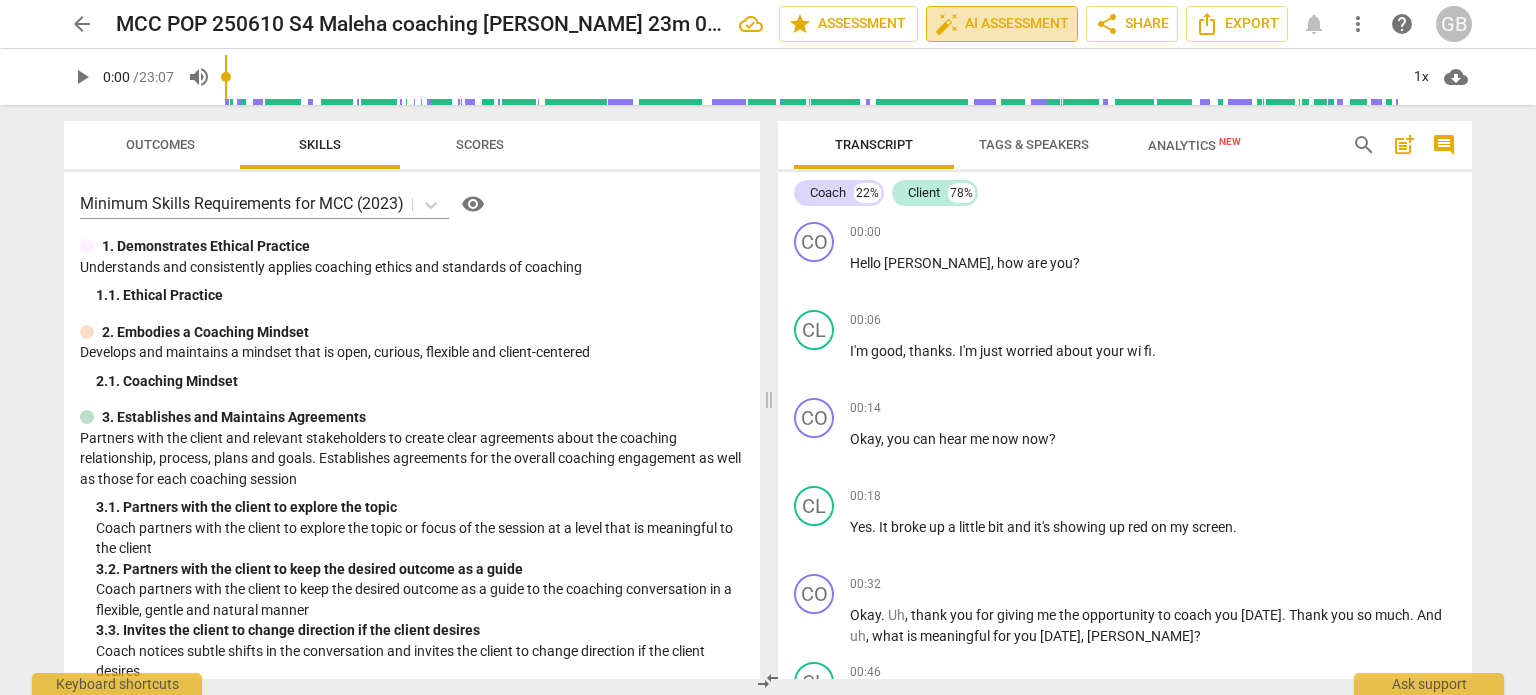 click on "auto_fix_high    AI Assessment" at bounding box center (1002, 24) 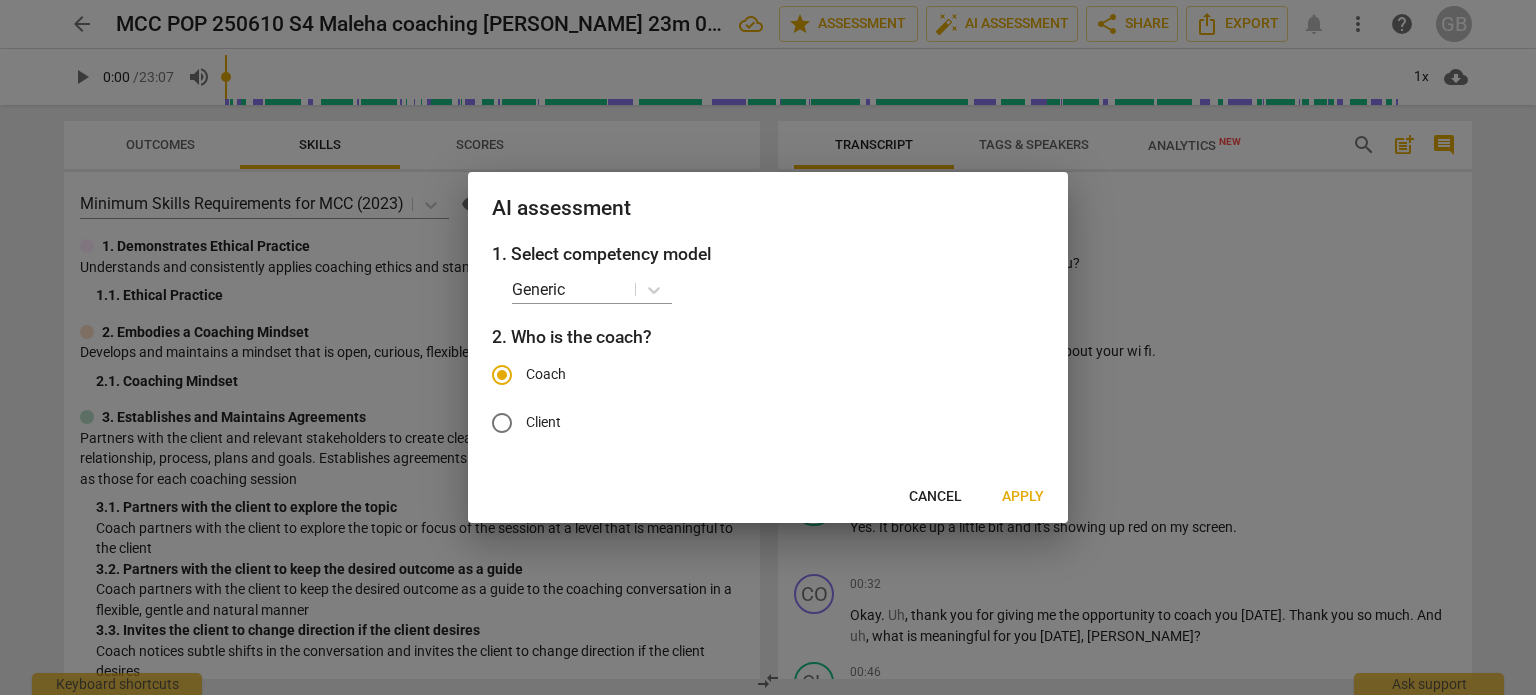 click on "Apply" at bounding box center [1023, 497] 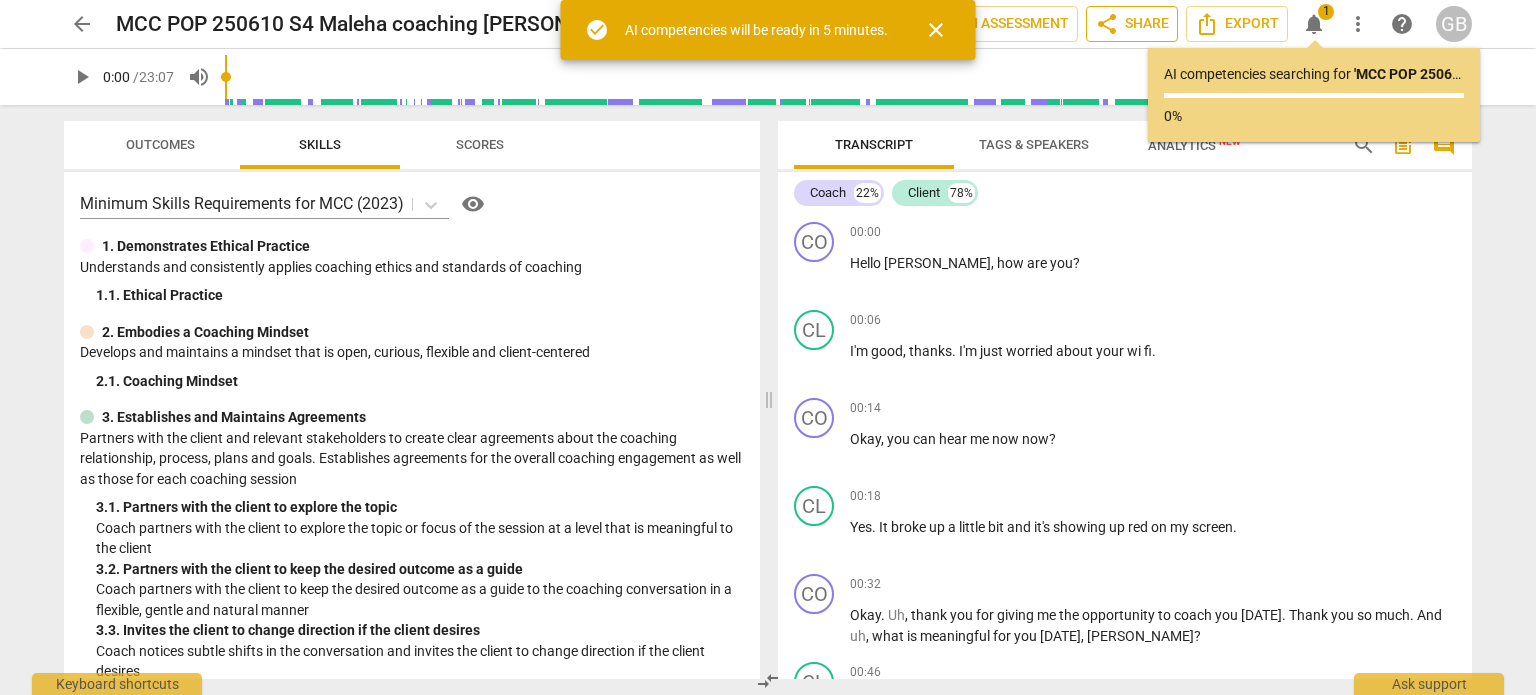 click on "share    Share" at bounding box center [1132, 24] 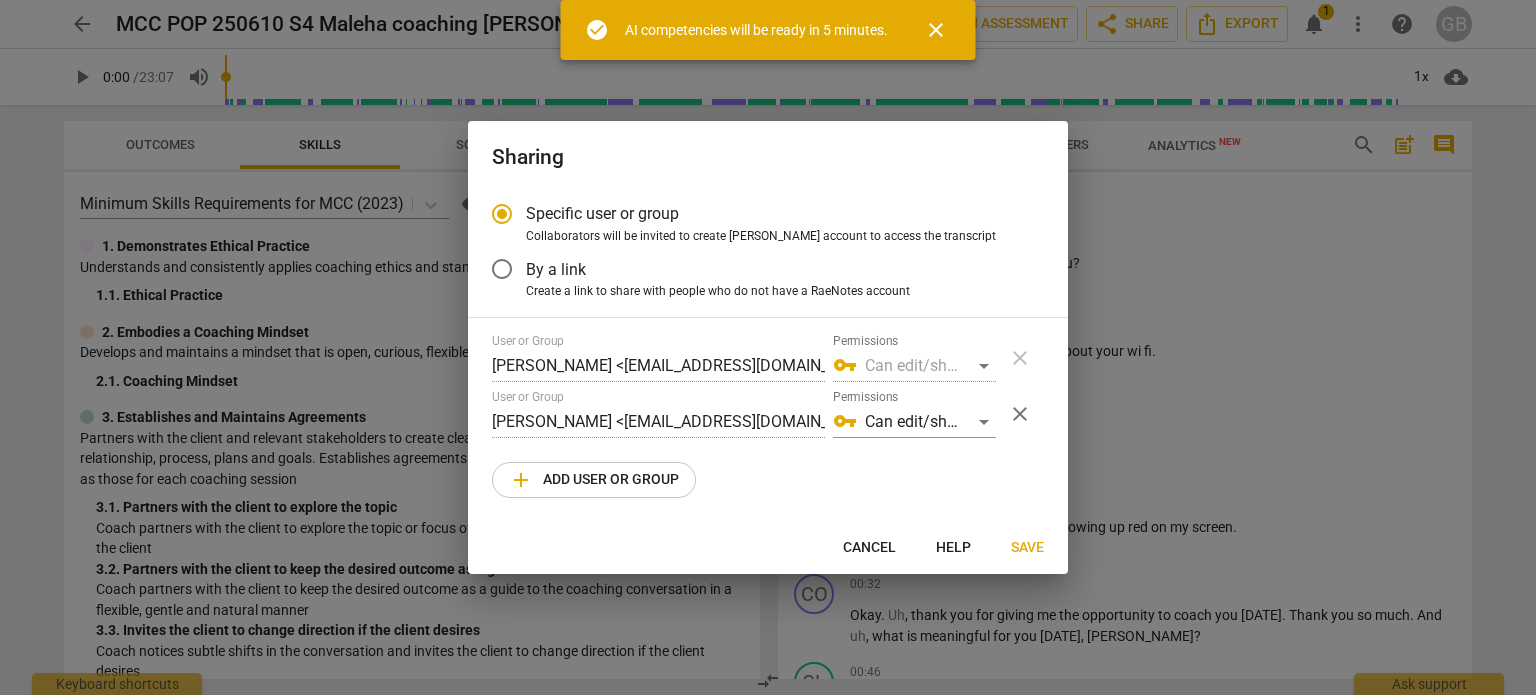 click on "add" at bounding box center [521, 480] 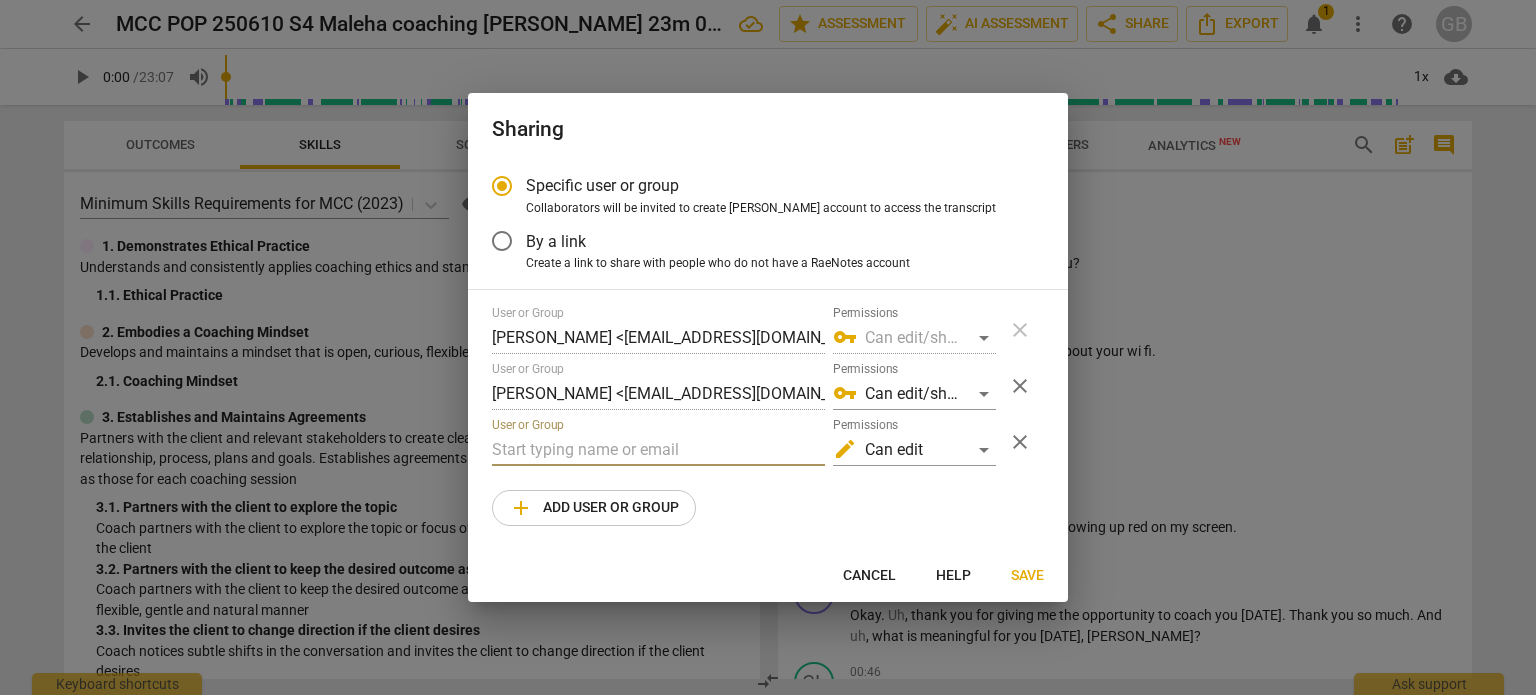click at bounding box center (658, 450) 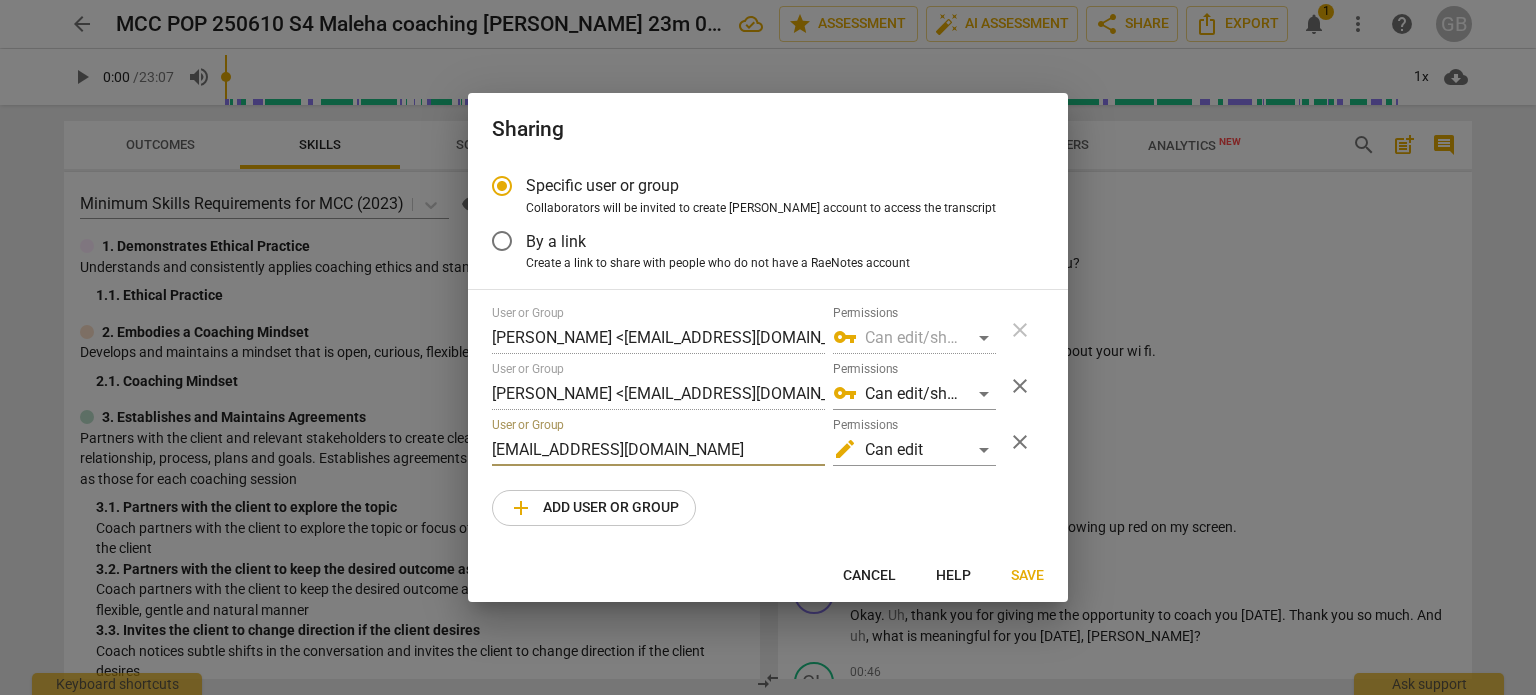 type on "[EMAIL_ADDRESS][DOMAIN_NAME]" 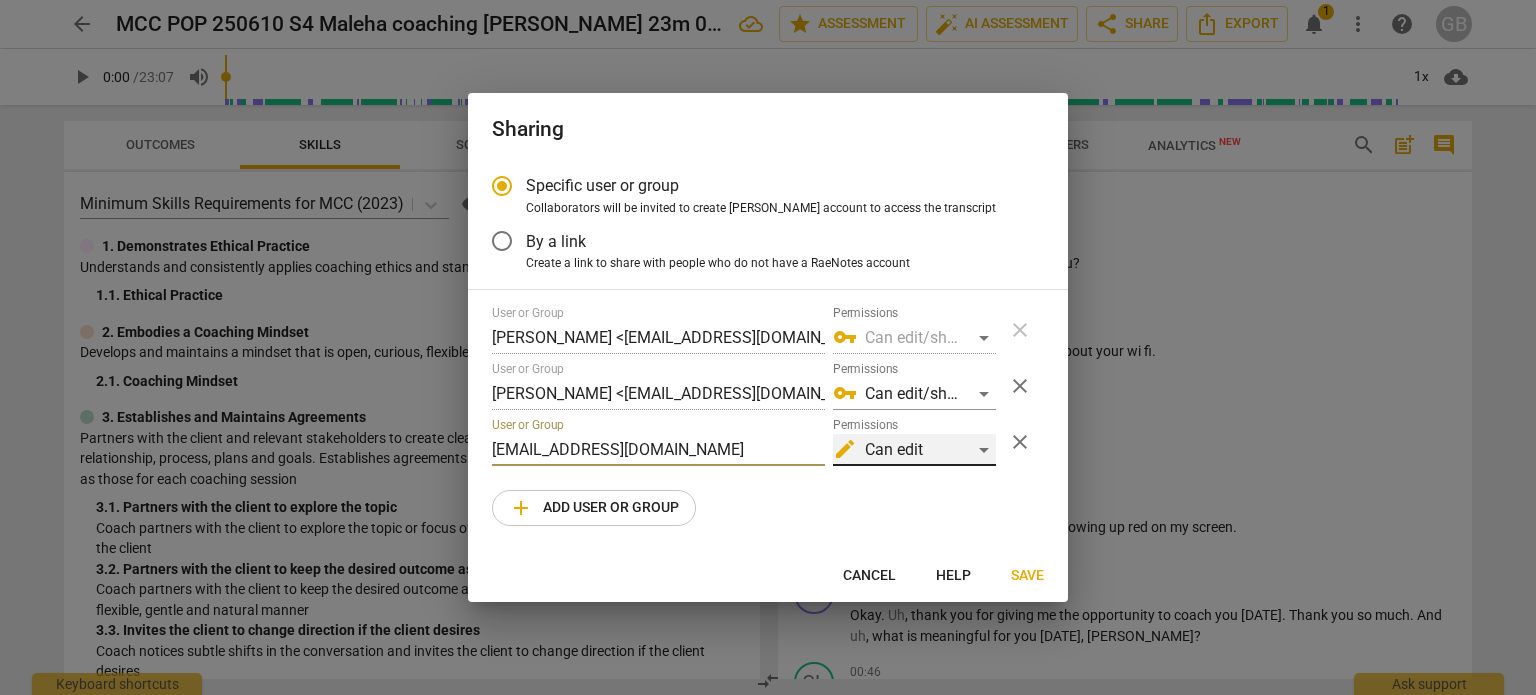 click on "edit Can edit" at bounding box center (914, 450) 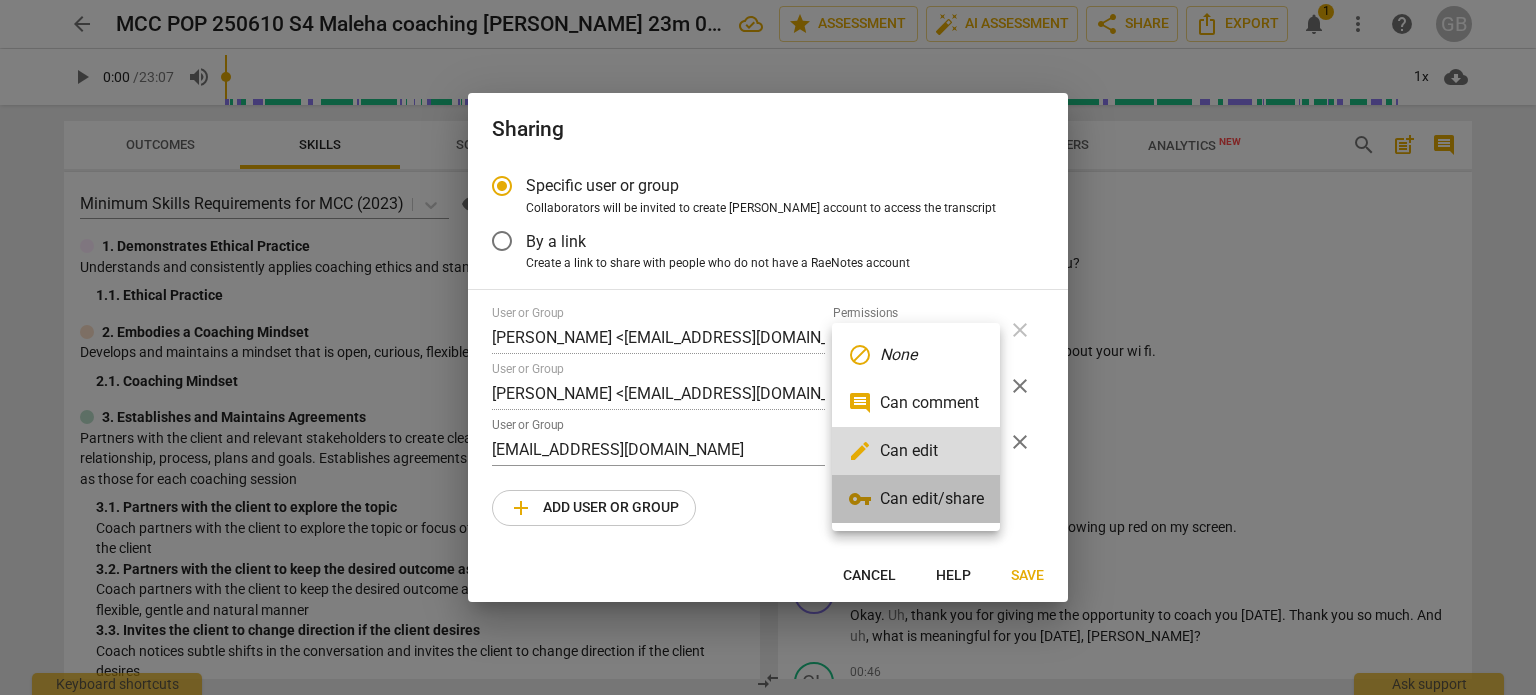 click on "vpn_key Can edit/share" at bounding box center [916, 499] 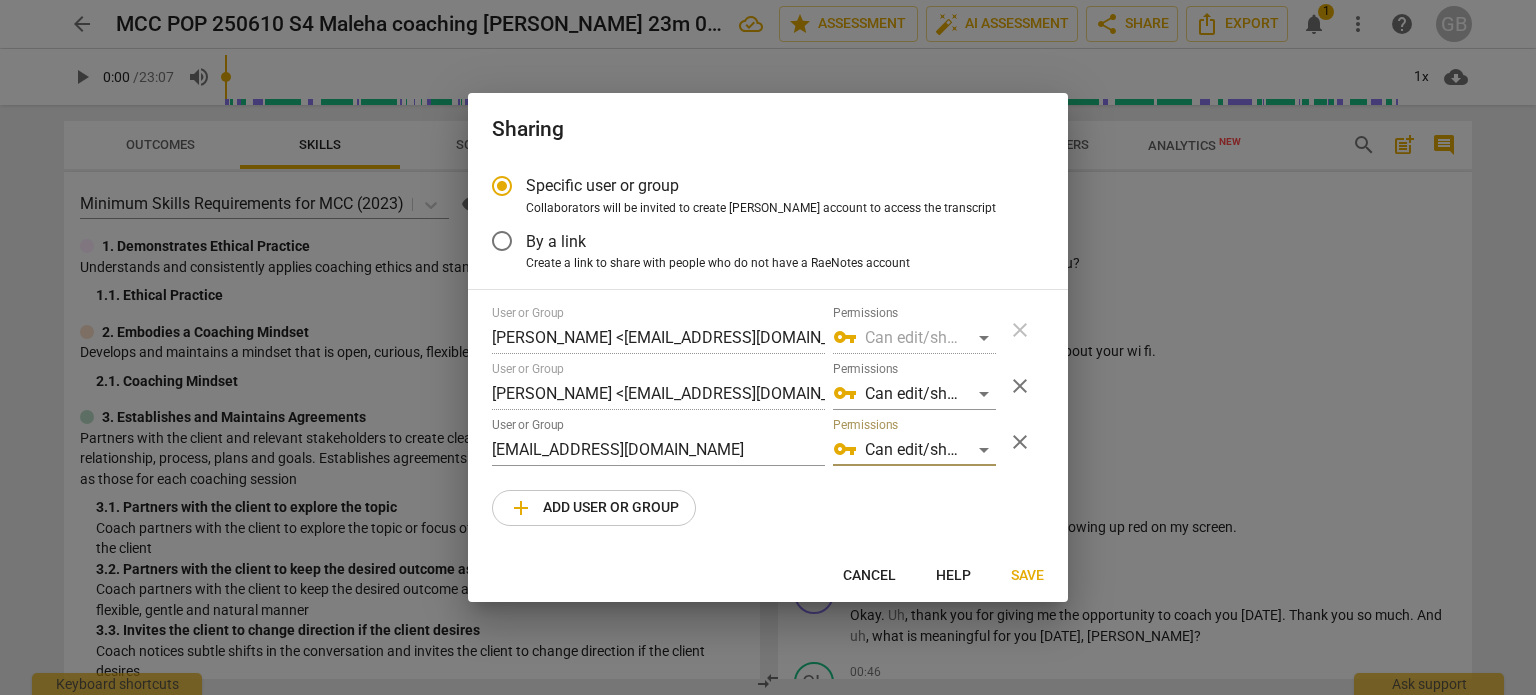 click on "Save" at bounding box center (1027, 576) 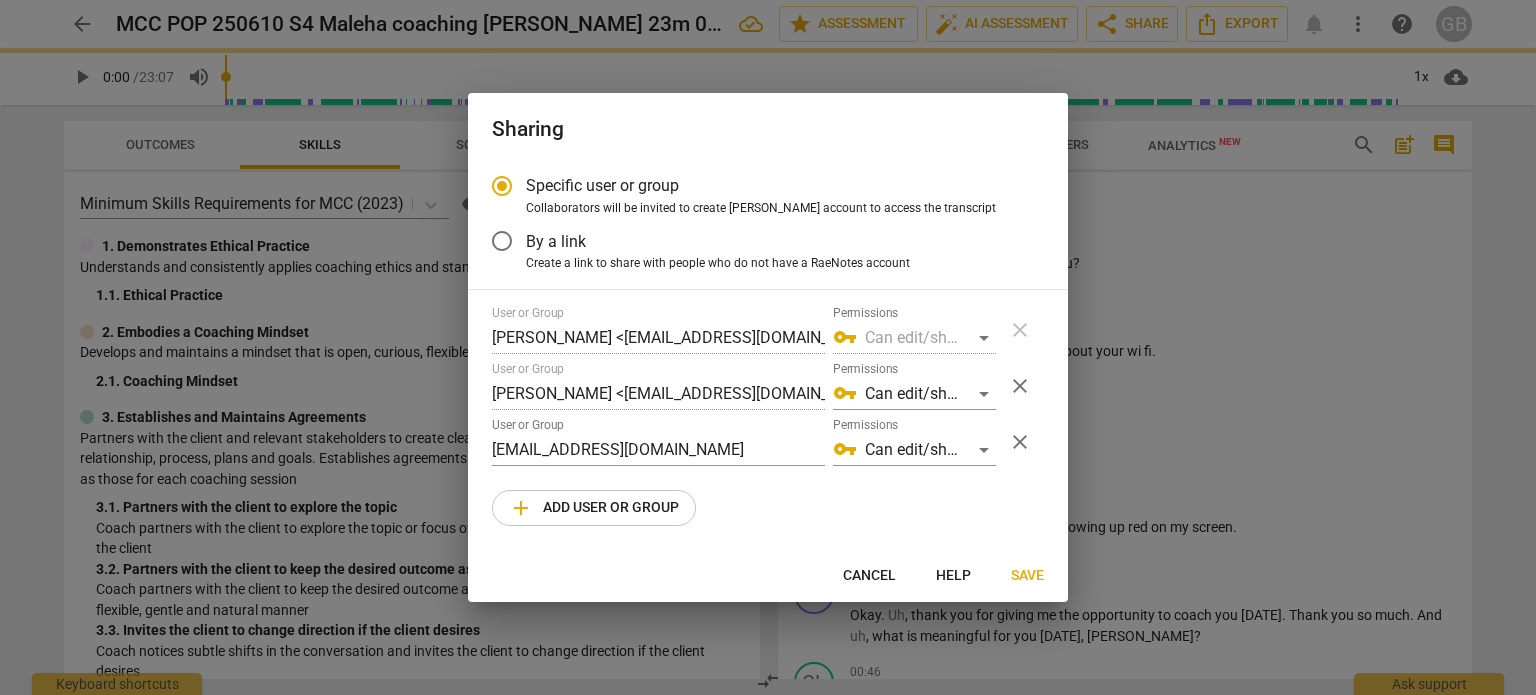 click on "Save" at bounding box center [1027, 576] 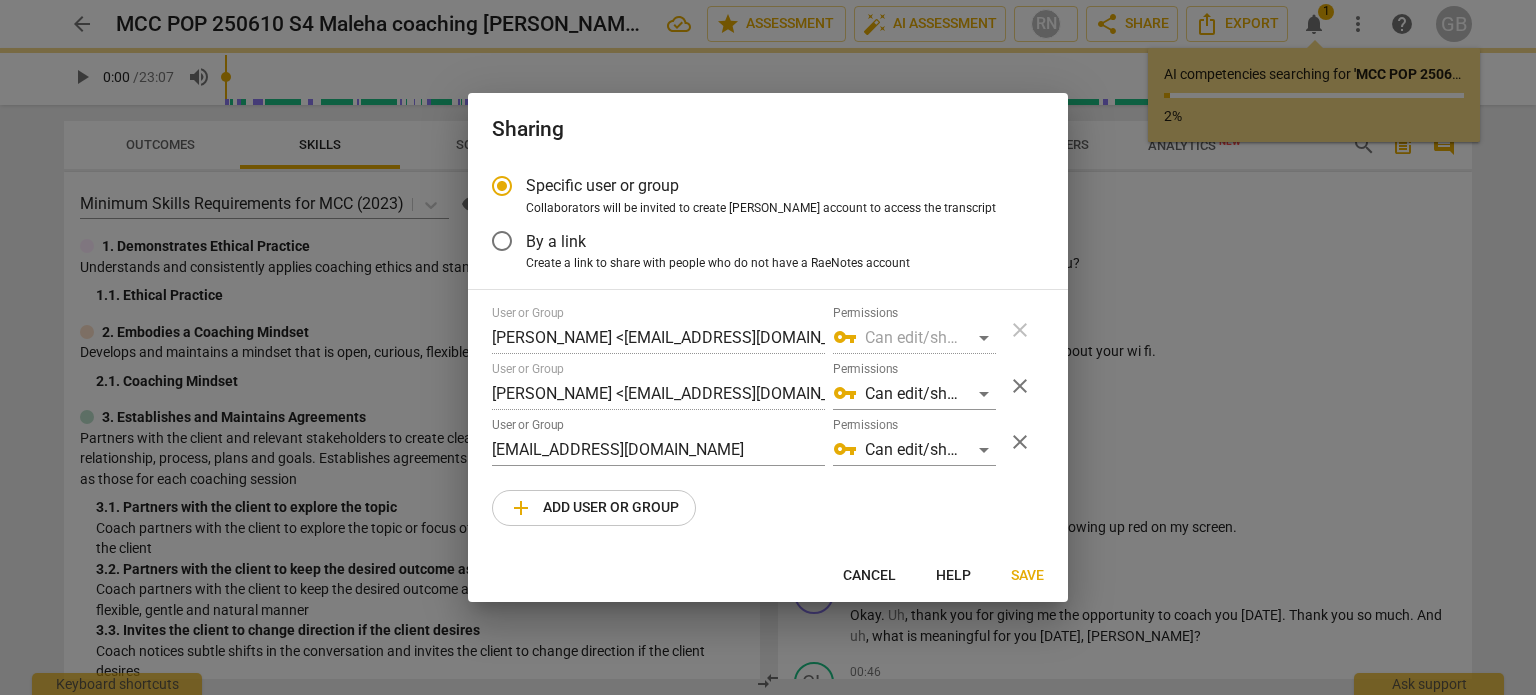 radio on "false" 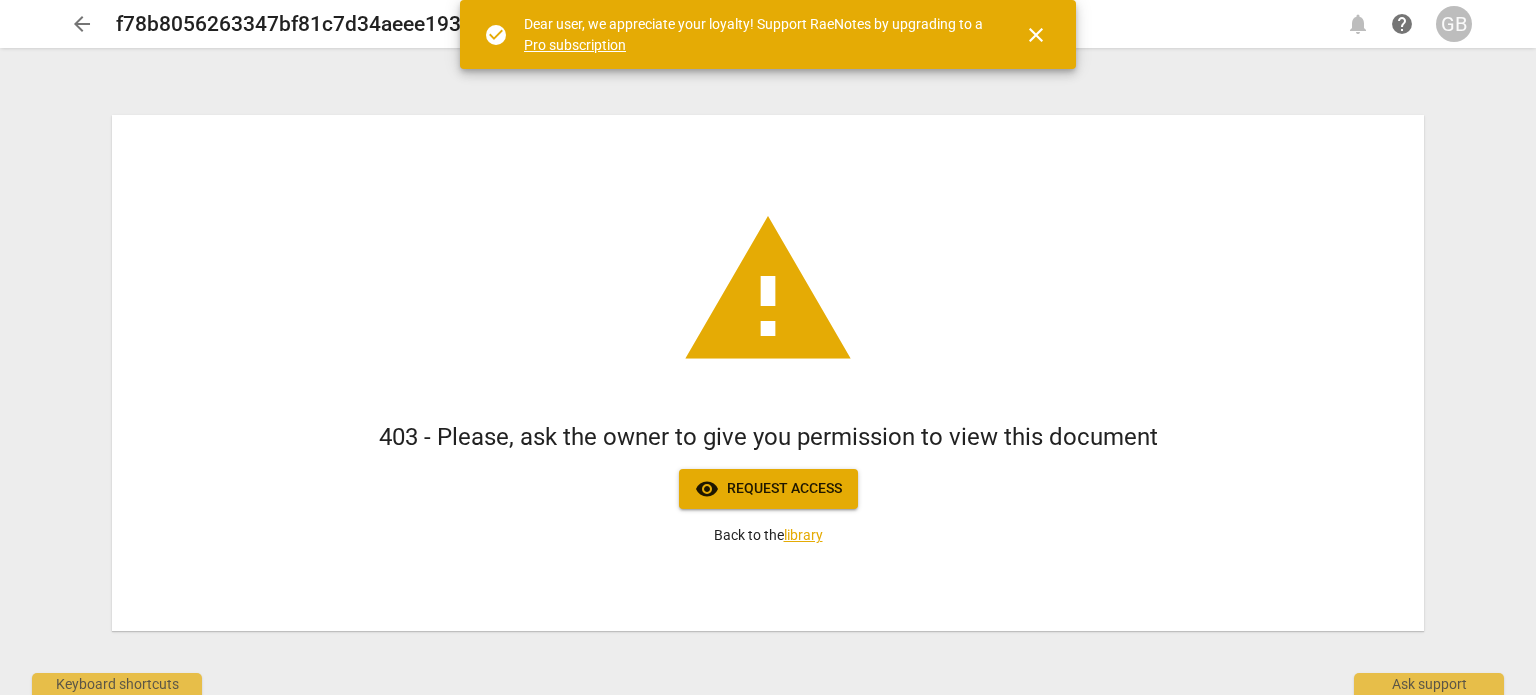scroll, scrollTop: 0, scrollLeft: 0, axis: both 